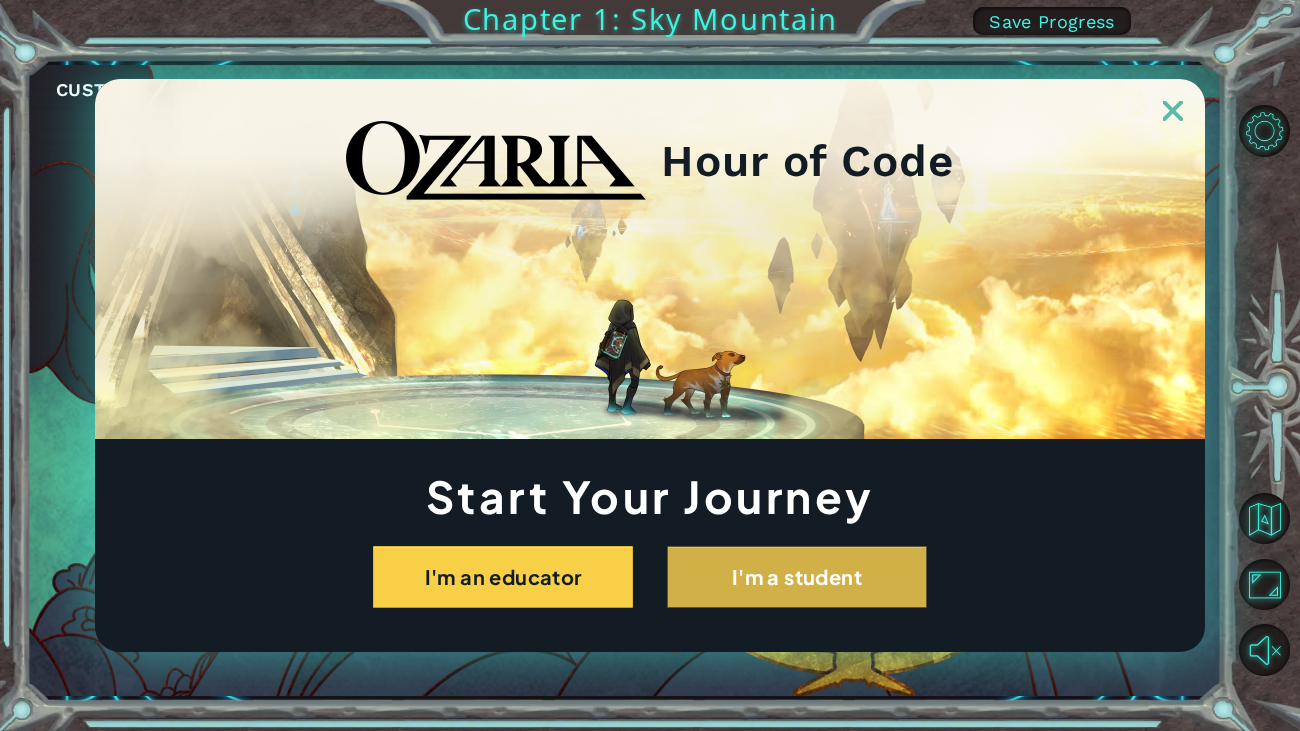 scroll, scrollTop: 0, scrollLeft: 0, axis: both 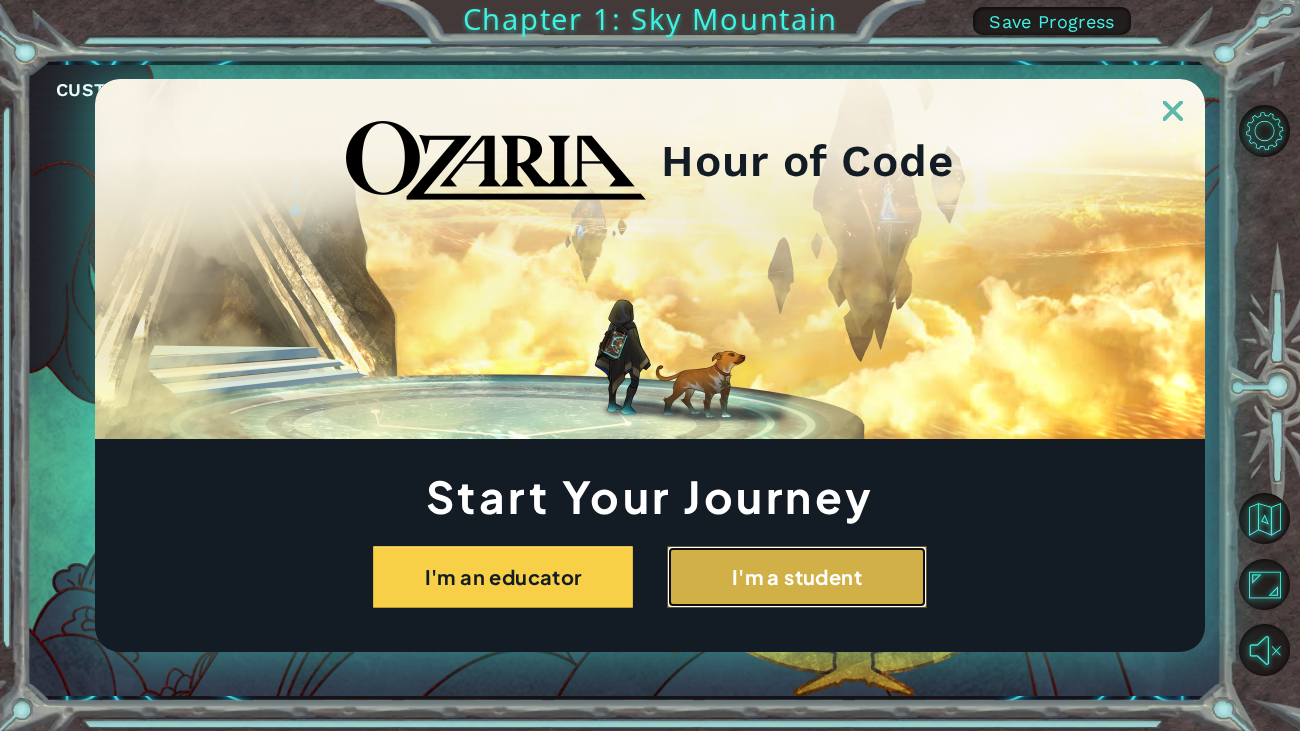 click on "I'm a student" at bounding box center [797, 577] 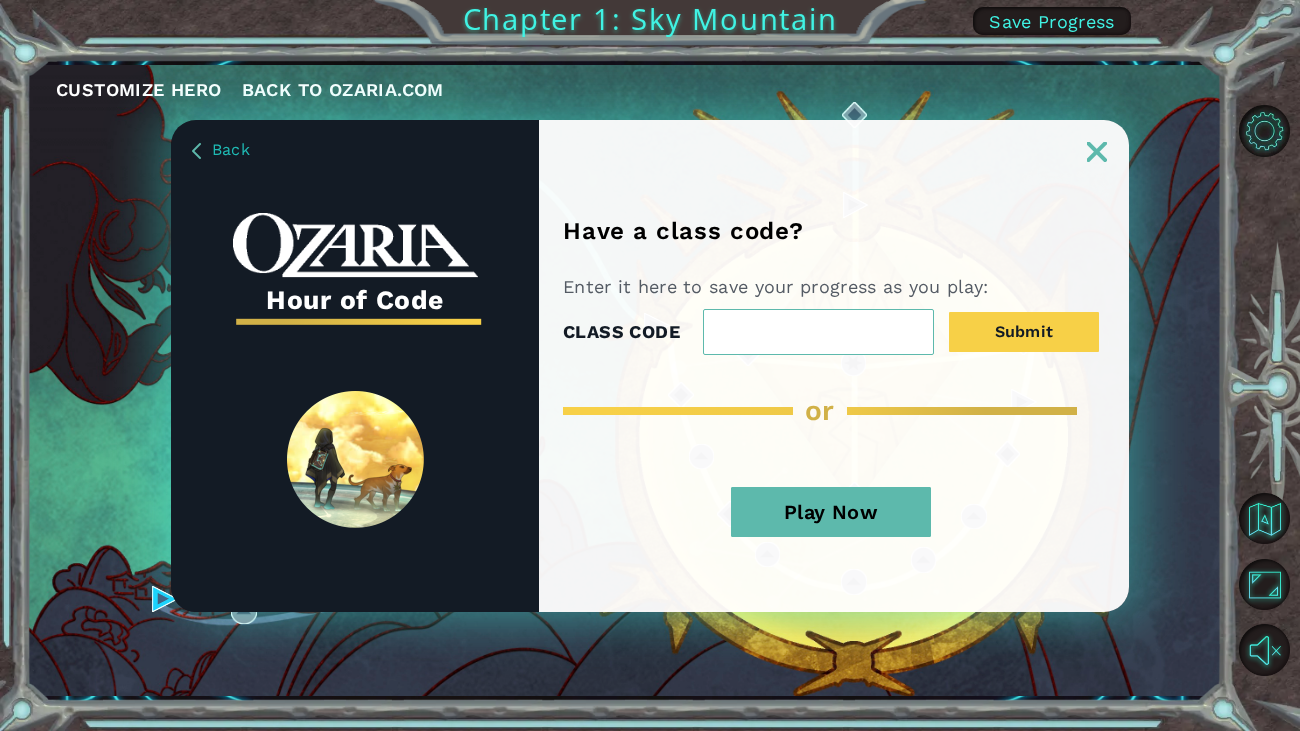 click on "Play Now" at bounding box center [831, 512] 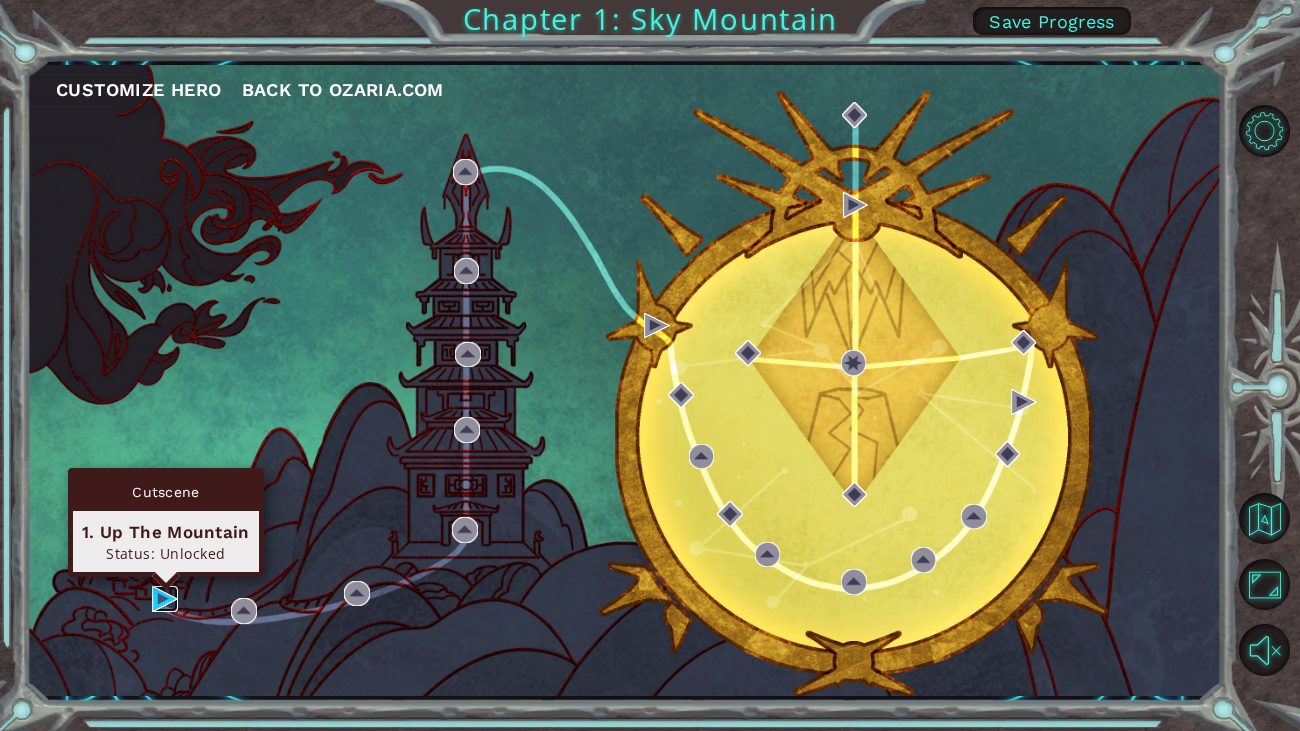 click at bounding box center (165, 599) 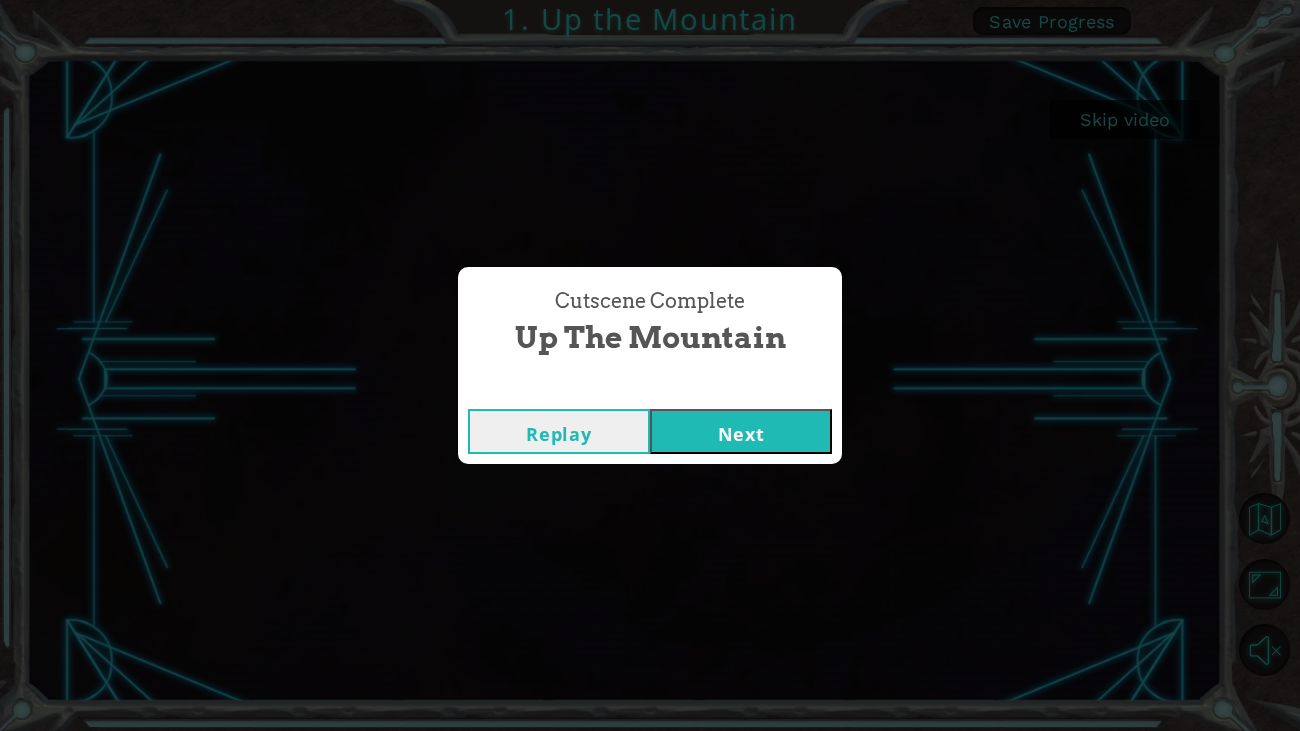 click on "Next" at bounding box center [741, 431] 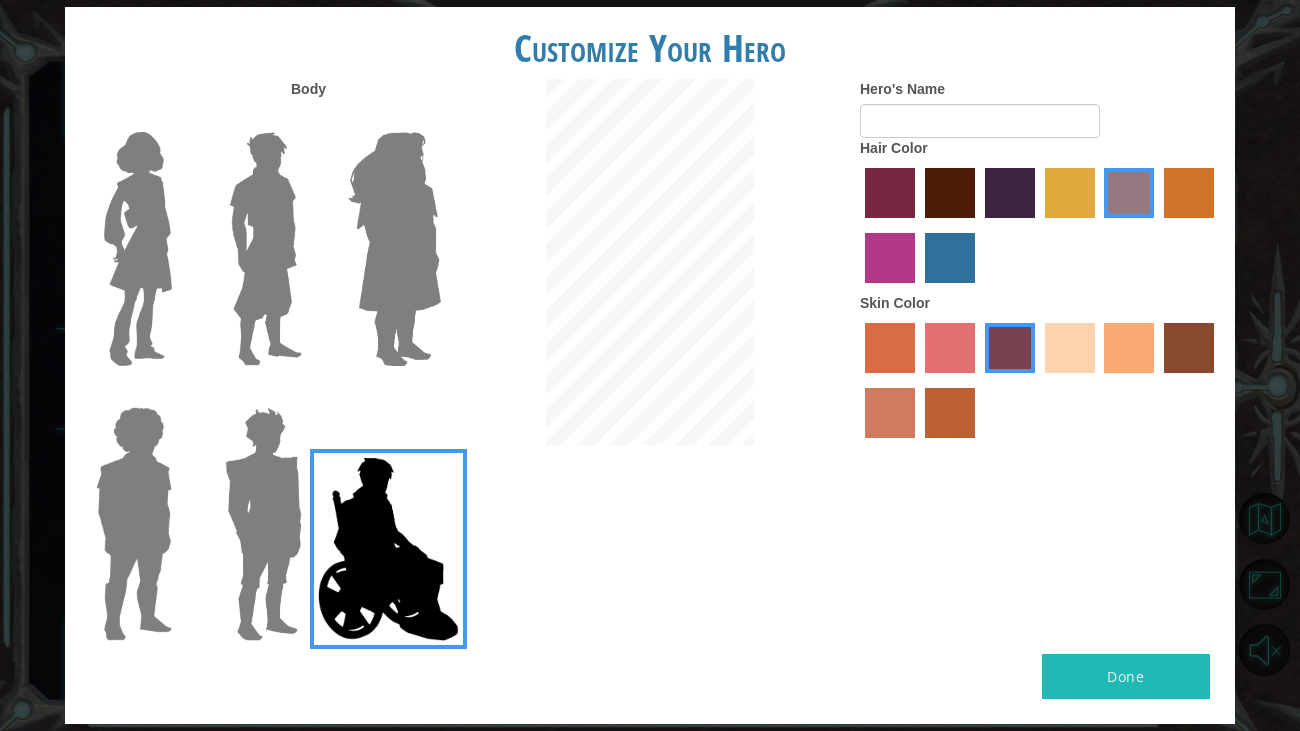 click at bounding box center (265, 249) 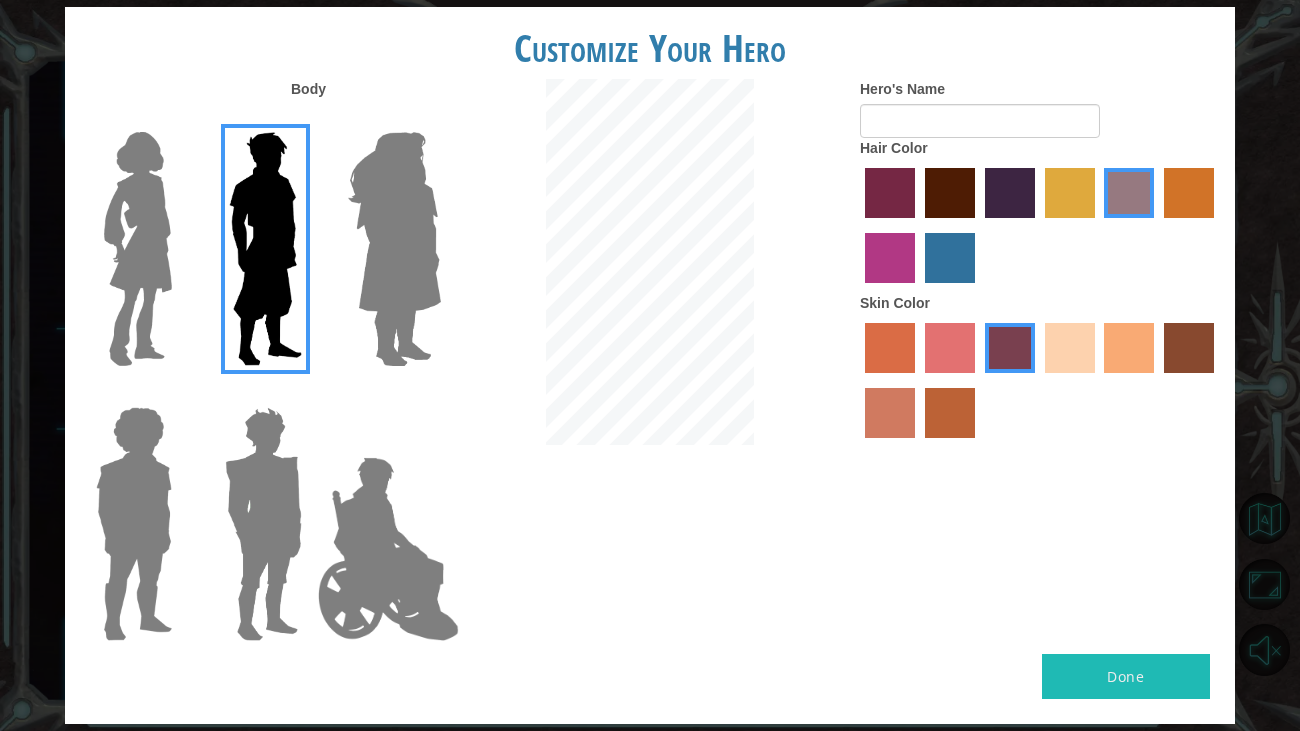 click at bounding box center (890, 193) 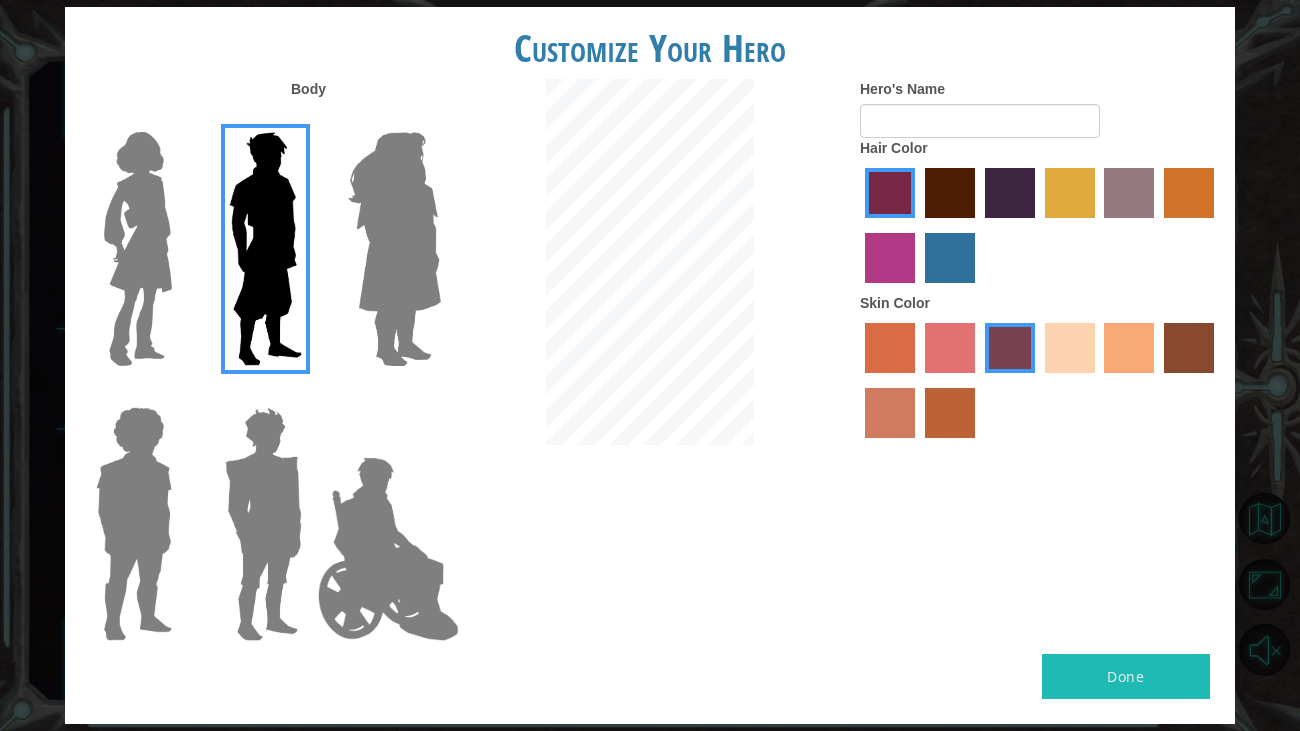 click at bounding box center [950, 193] 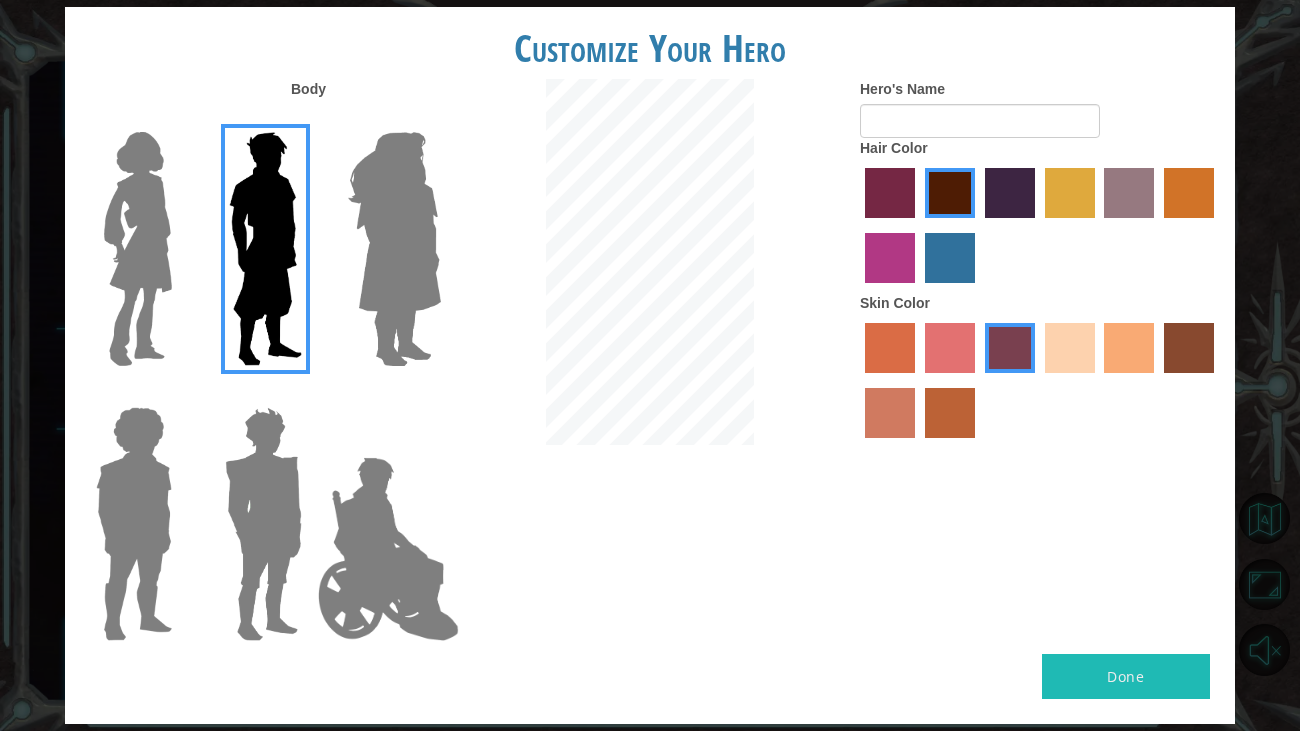 click at bounding box center (950, 258) 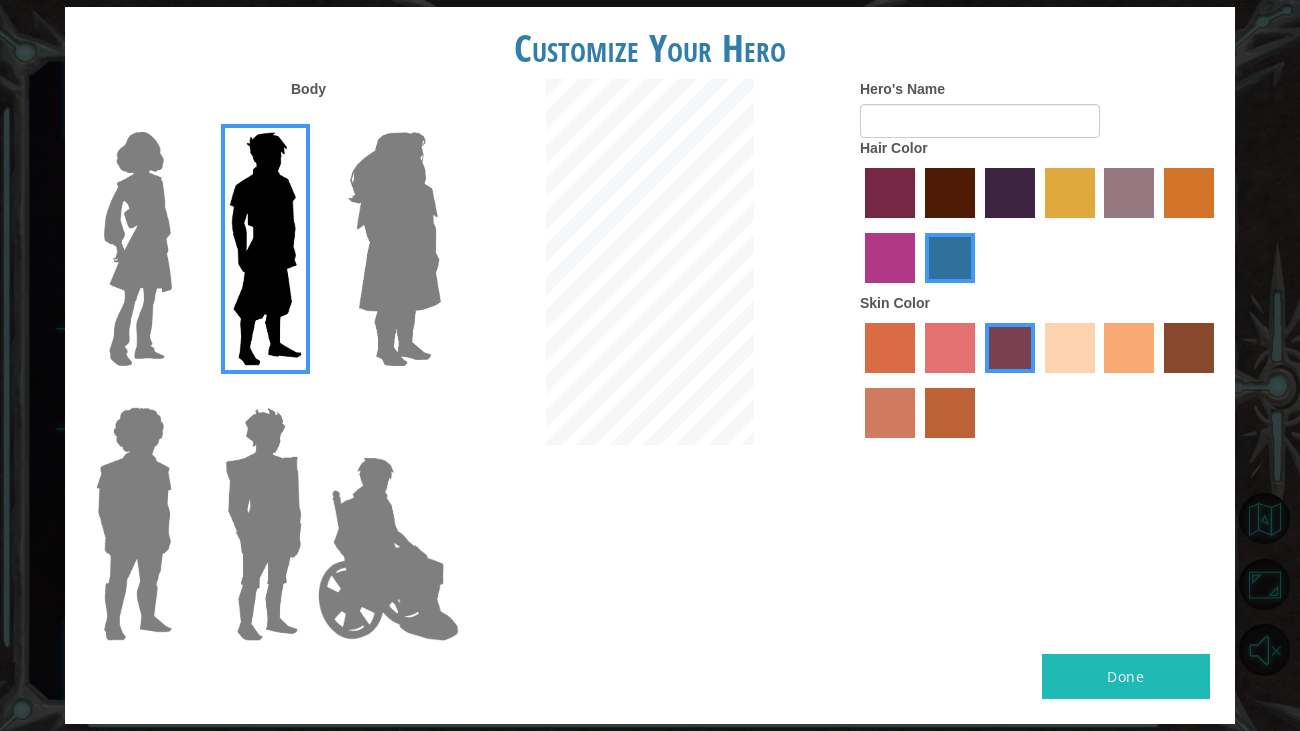 click at bounding box center [890, 258] 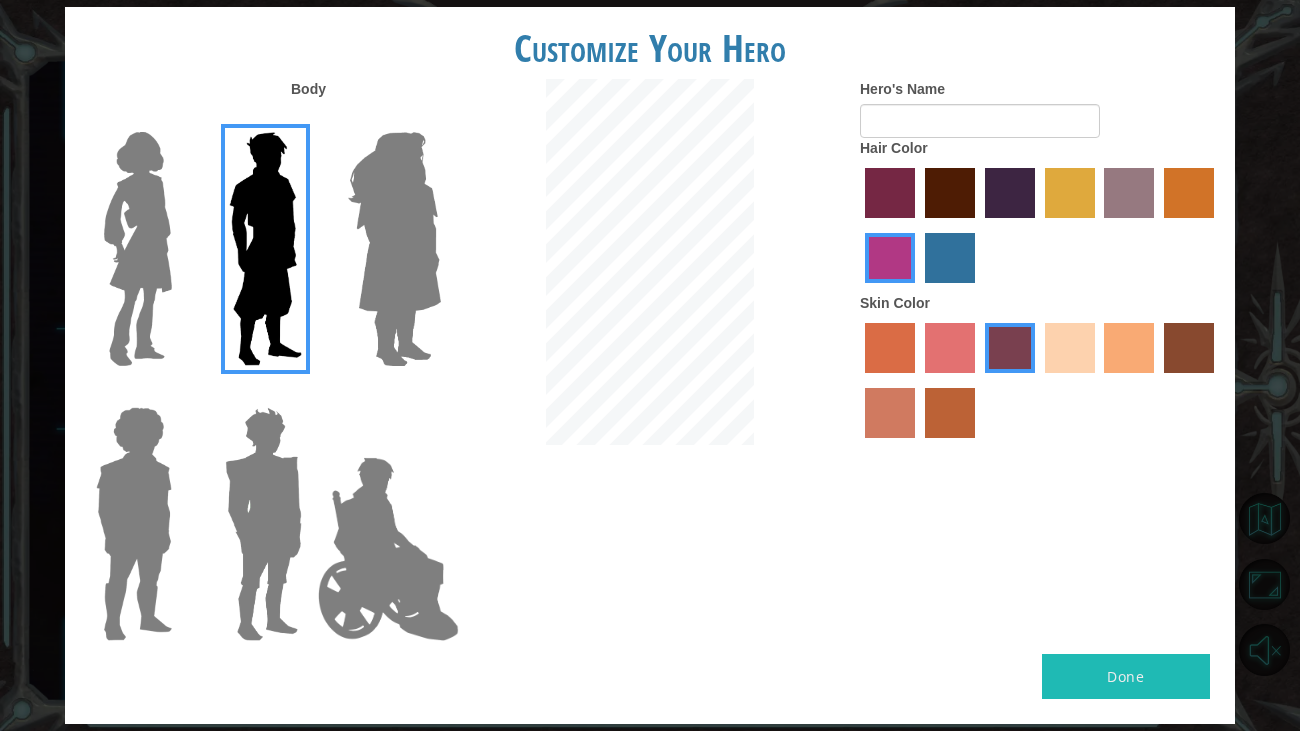click at bounding box center (1040, 228) 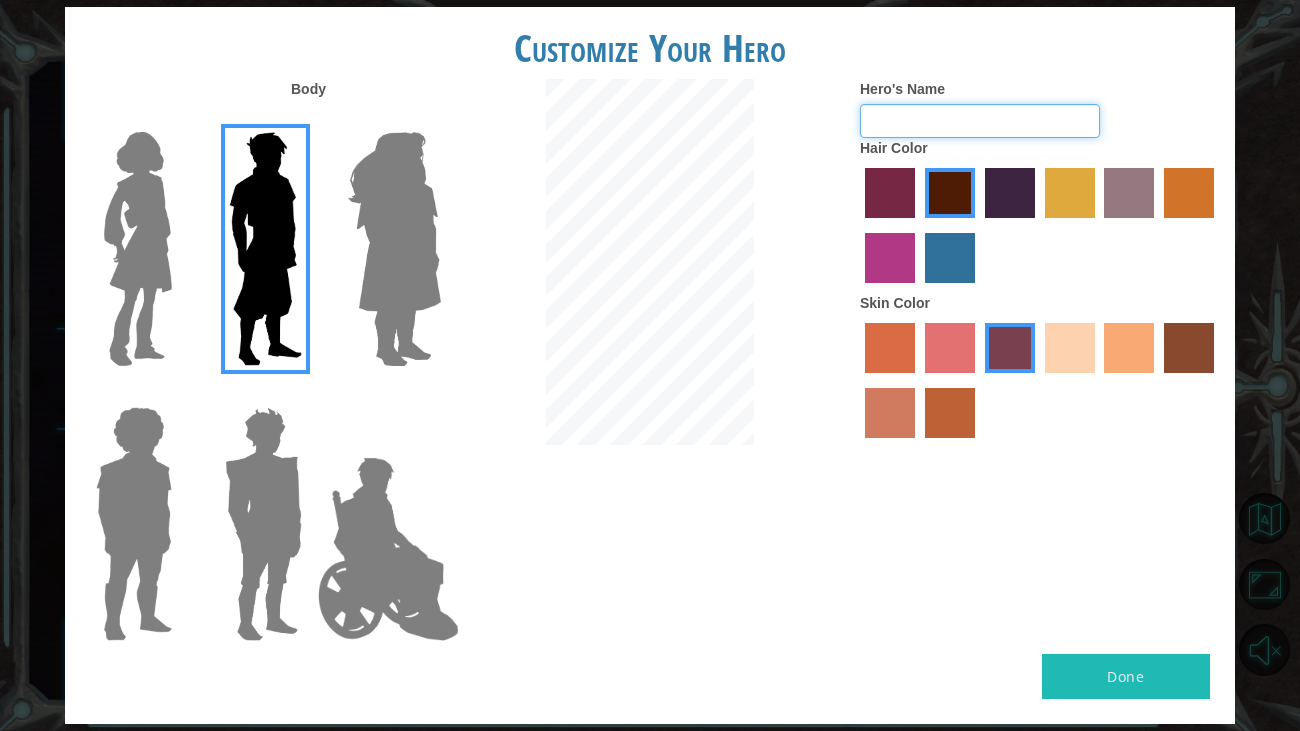 click on "Hero's Name" at bounding box center (980, 121) 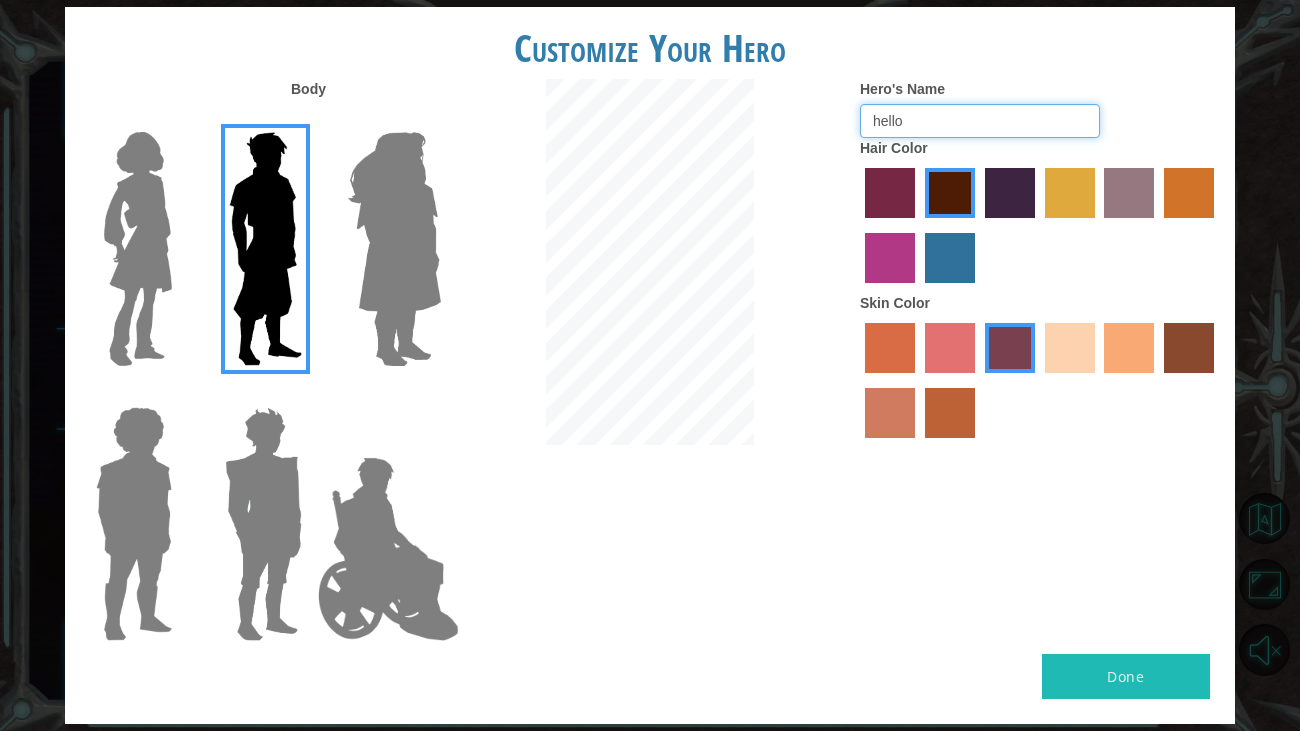 type on "hello" 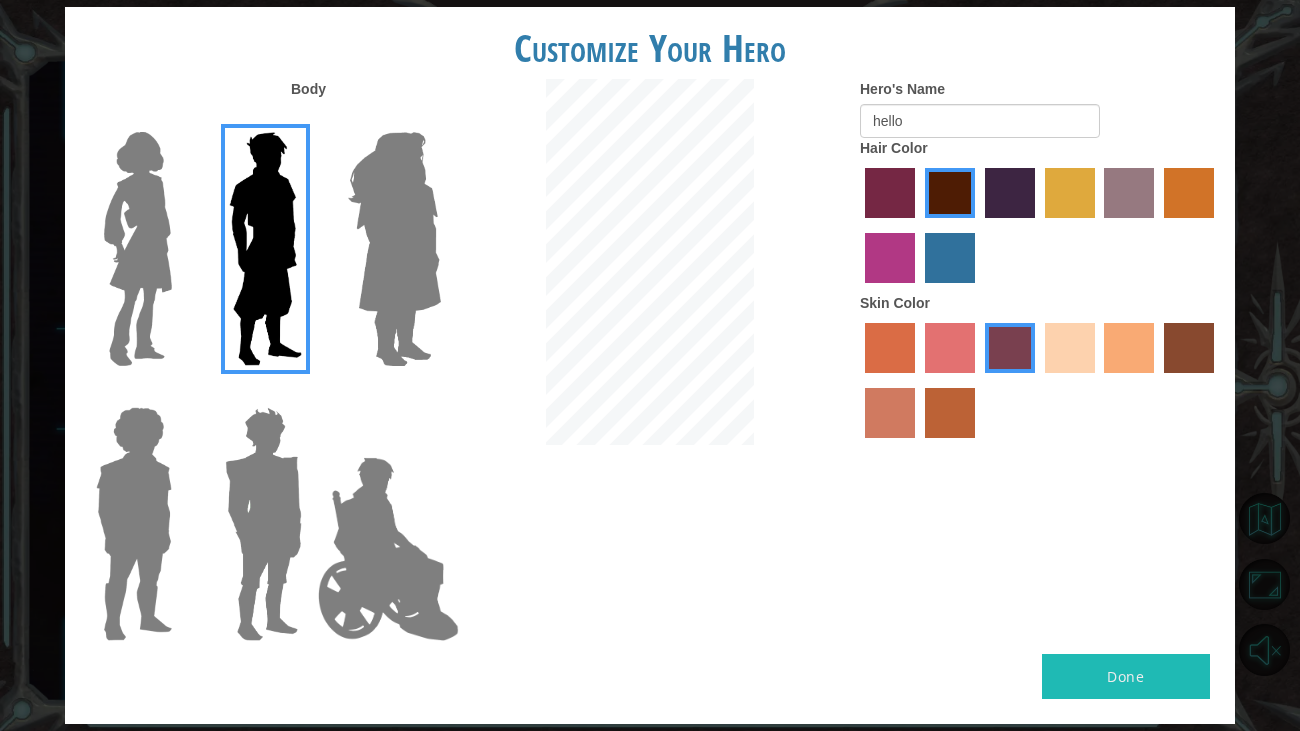 click at bounding box center (1040, 383) 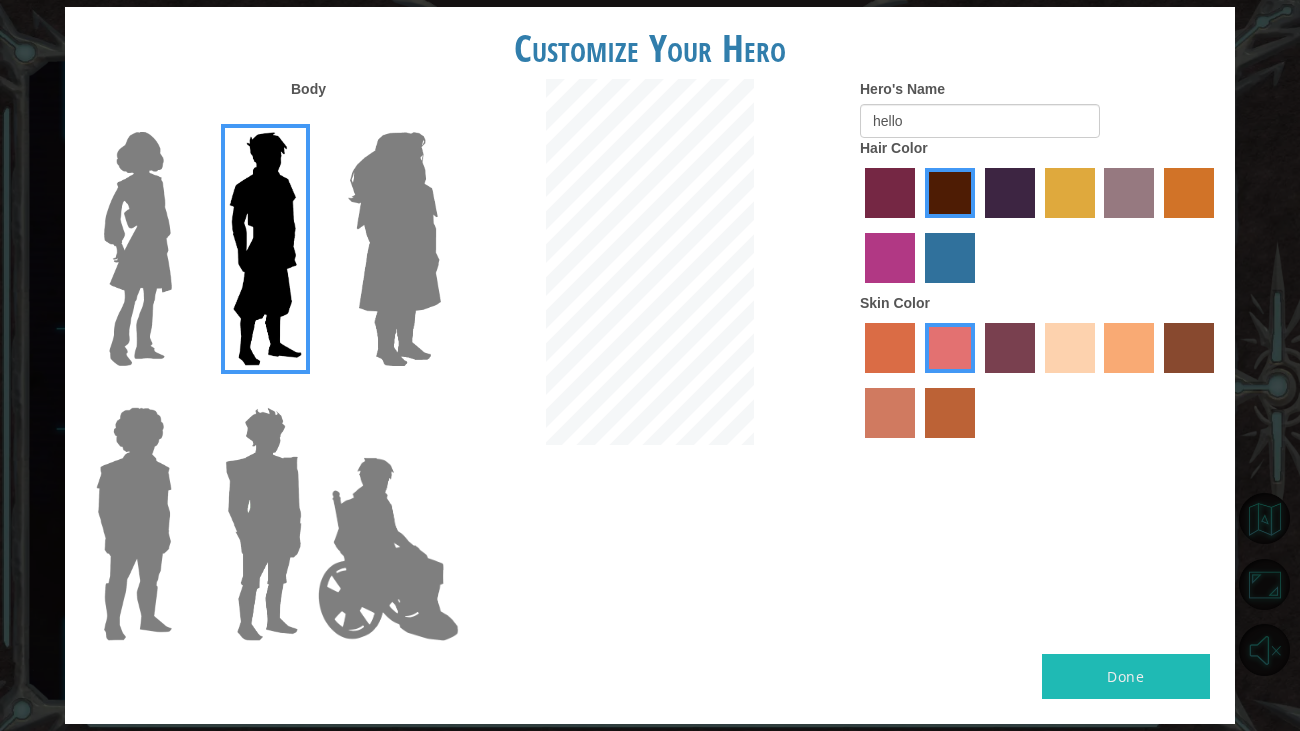 click at bounding box center [890, 348] 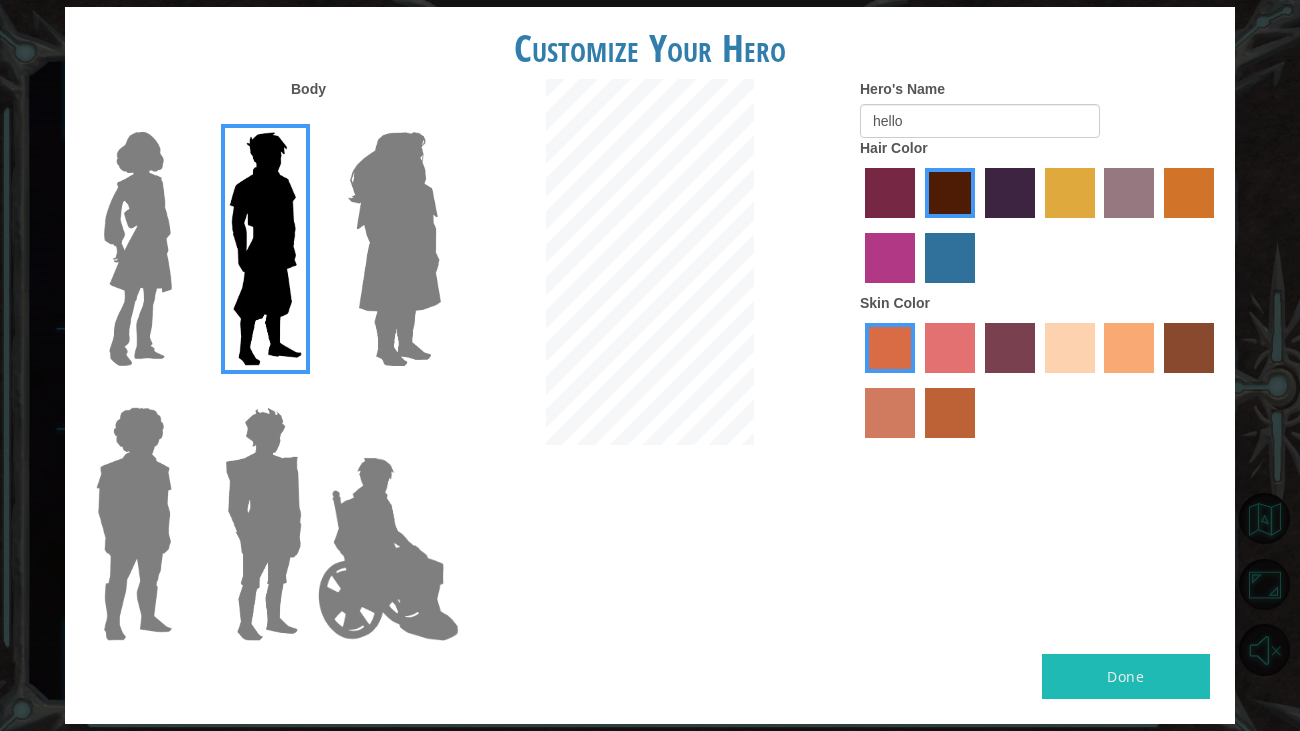 click at bounding box center (950, 348) 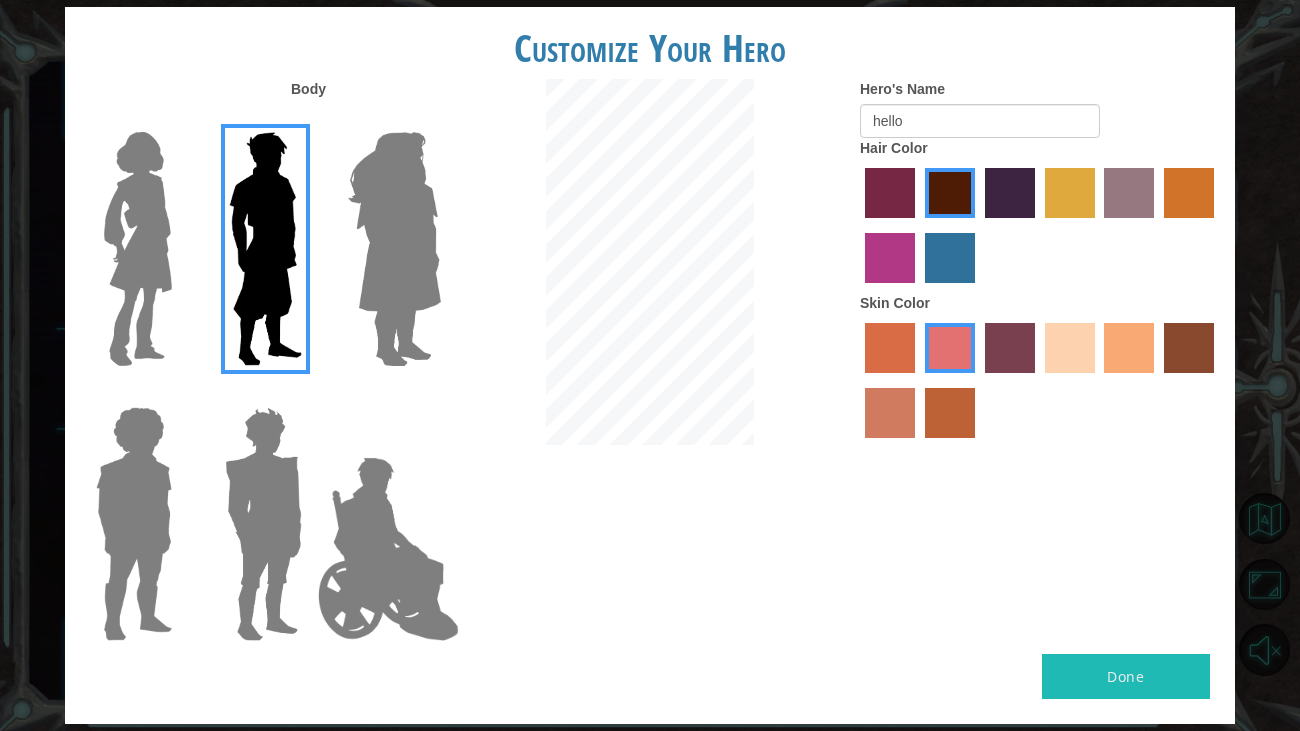 click on "Done" at bounding box center (1126, 676) 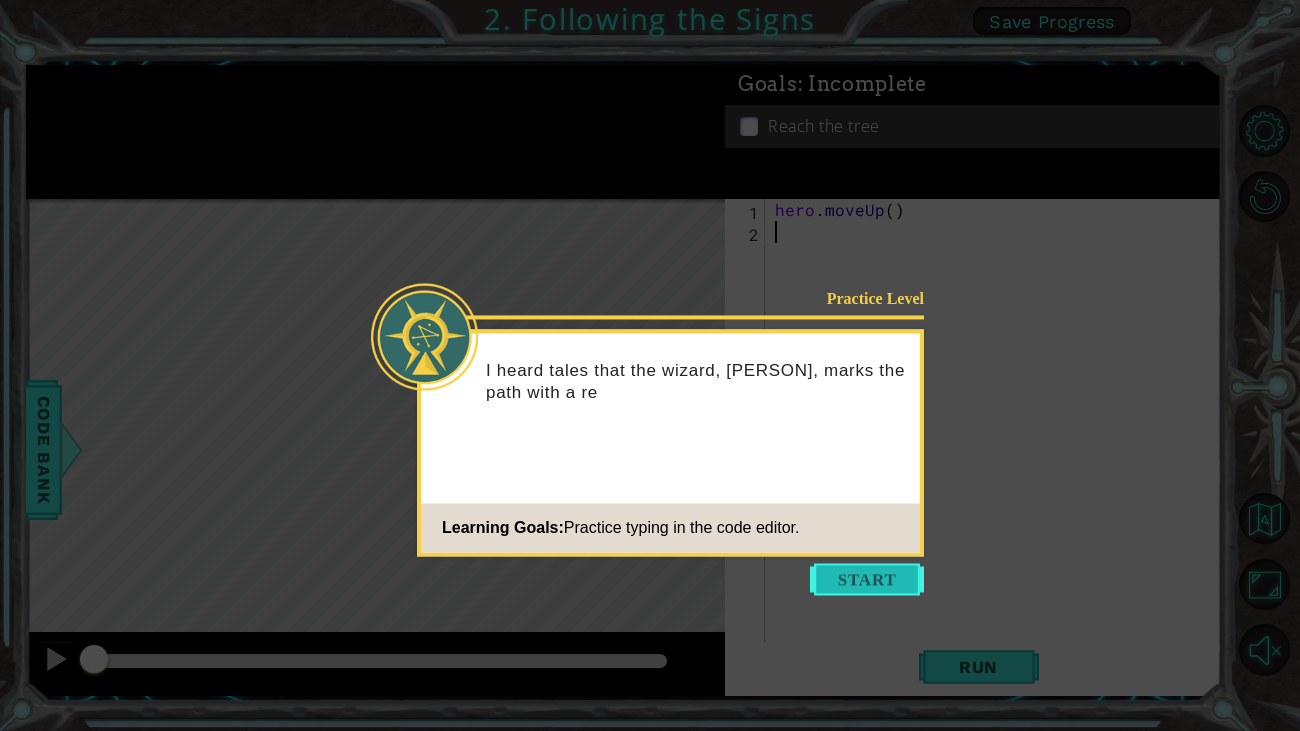 click at bounding box center (867, 579) 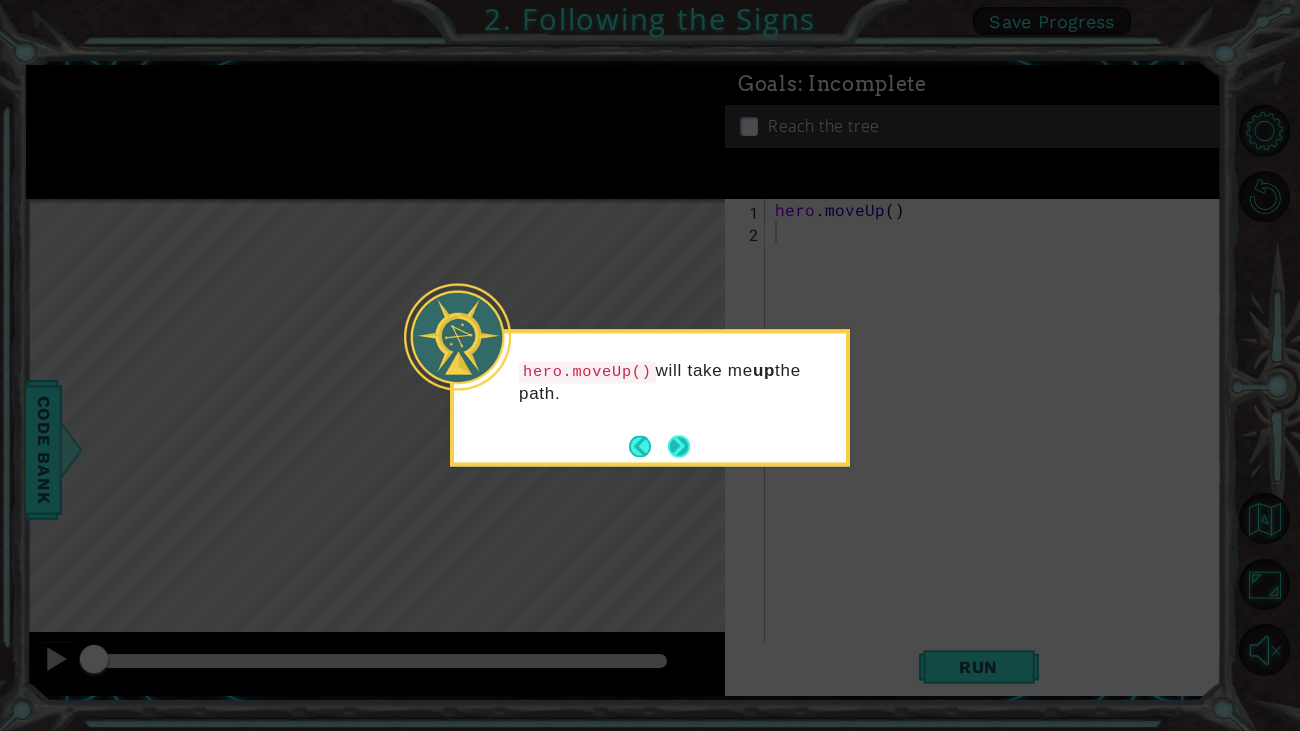 click at bounding box center (679, 446) 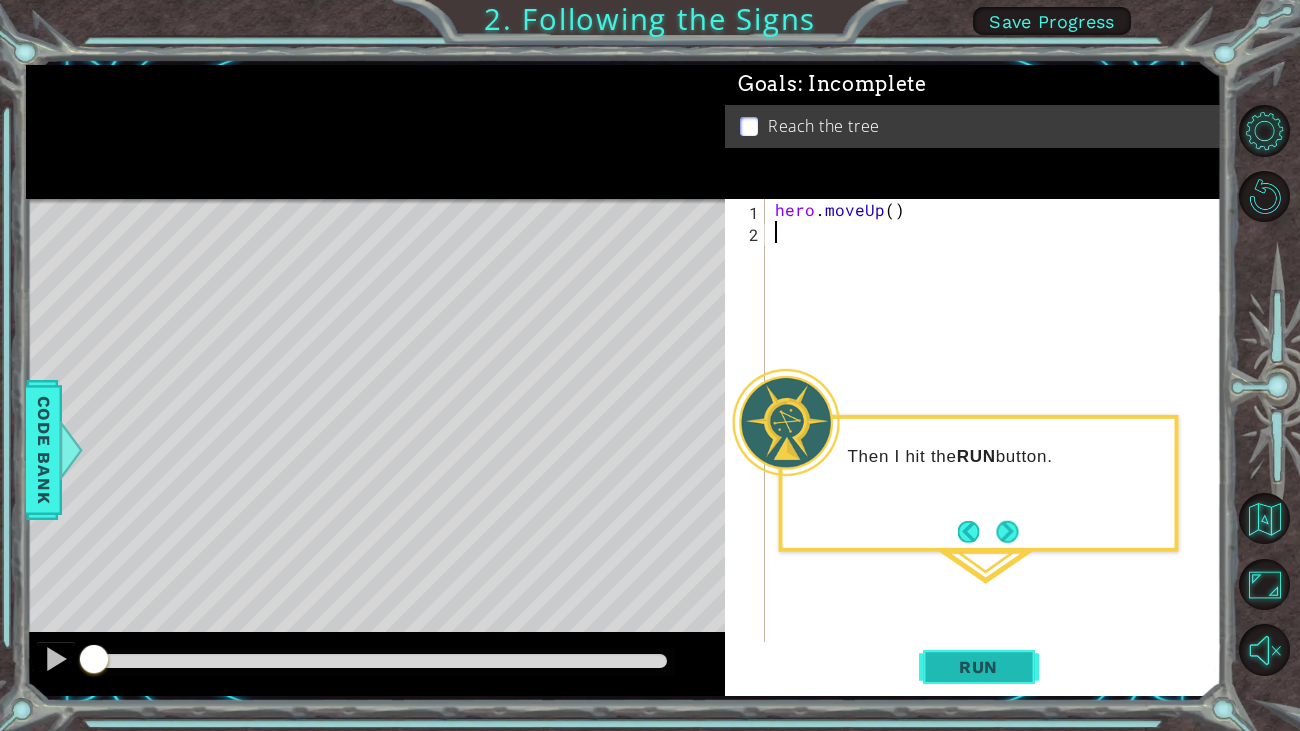 click on "Run" at bounding box center [979, 667] 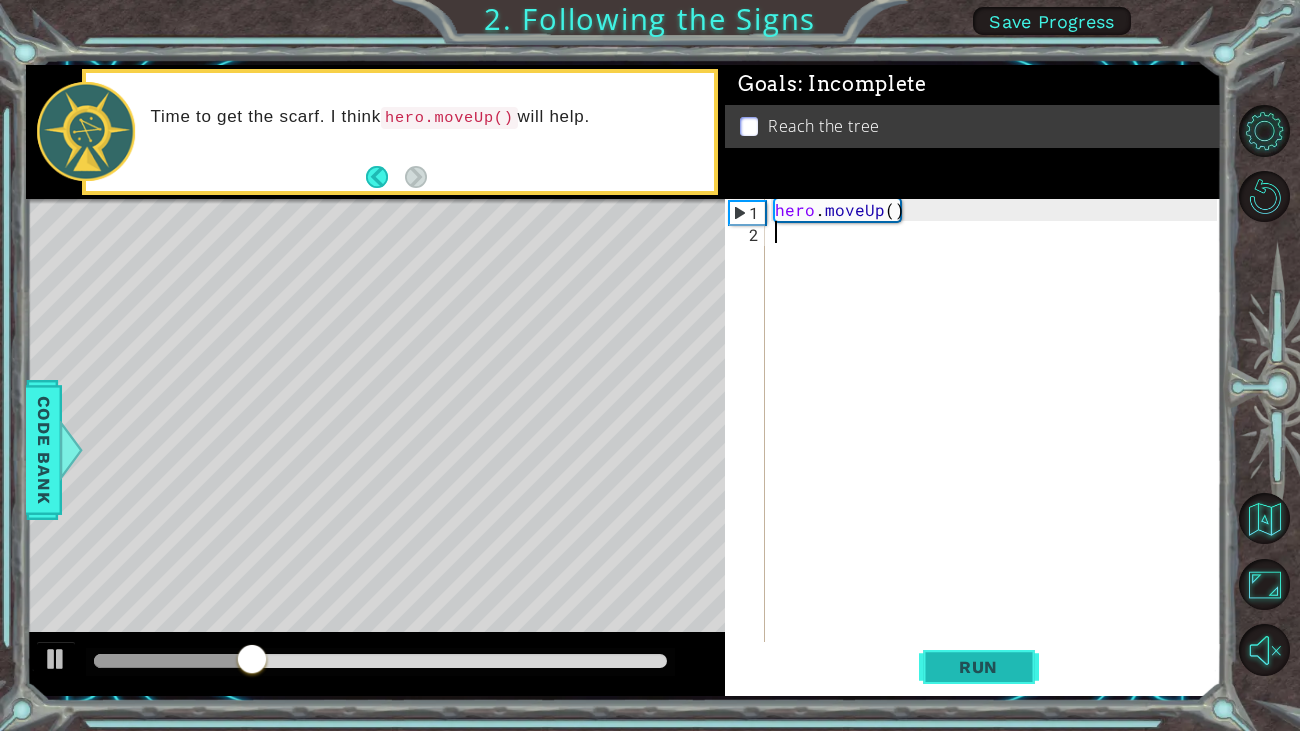 click on "Run" at bounding box center [979, 667] 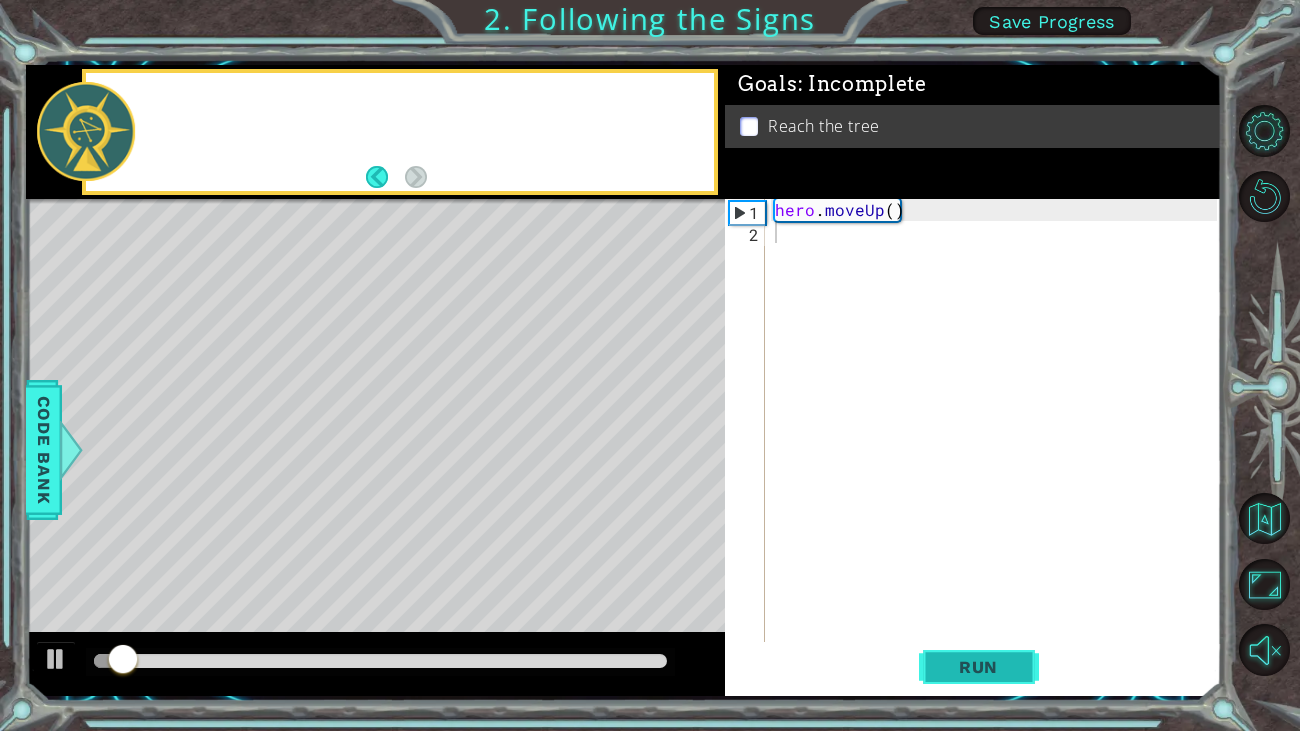 click on "Run" at bounding box center (979, 667) 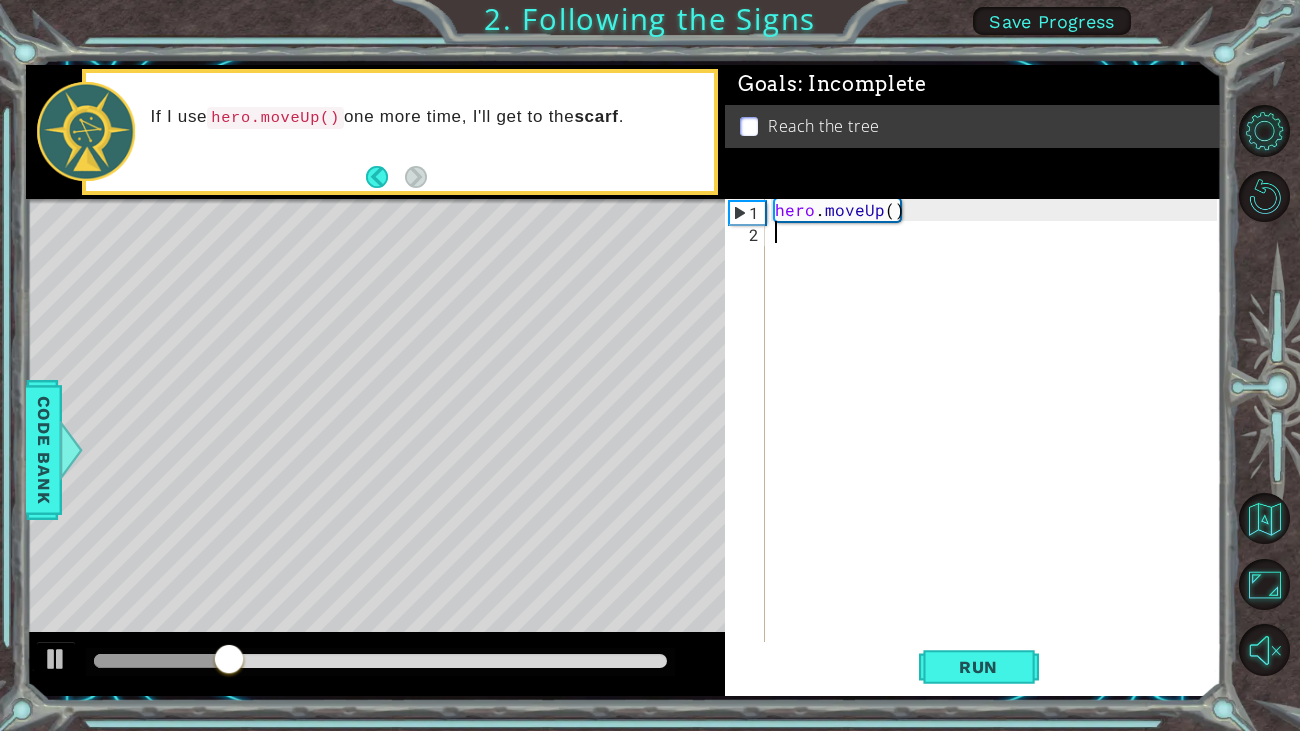 type on "hero.moveUp()" 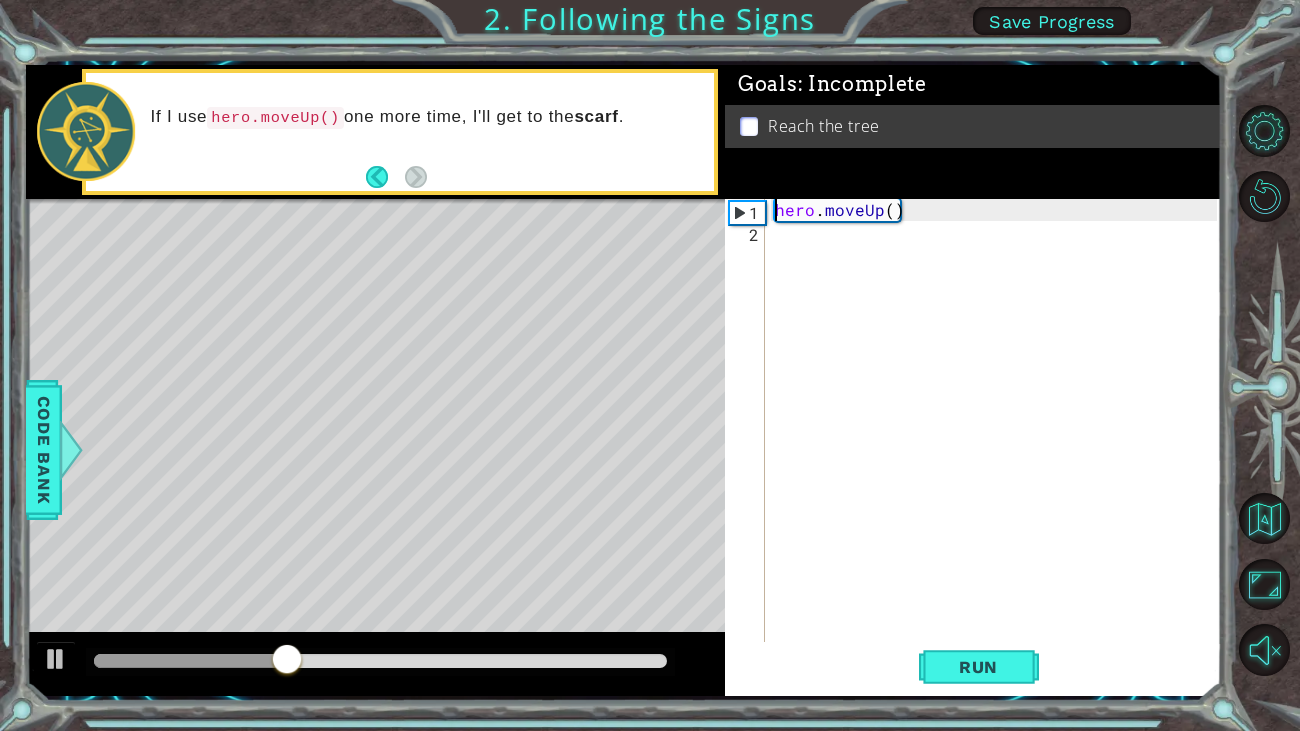 click on "hero . moveUp ( )" at bounding box center (999, 452) 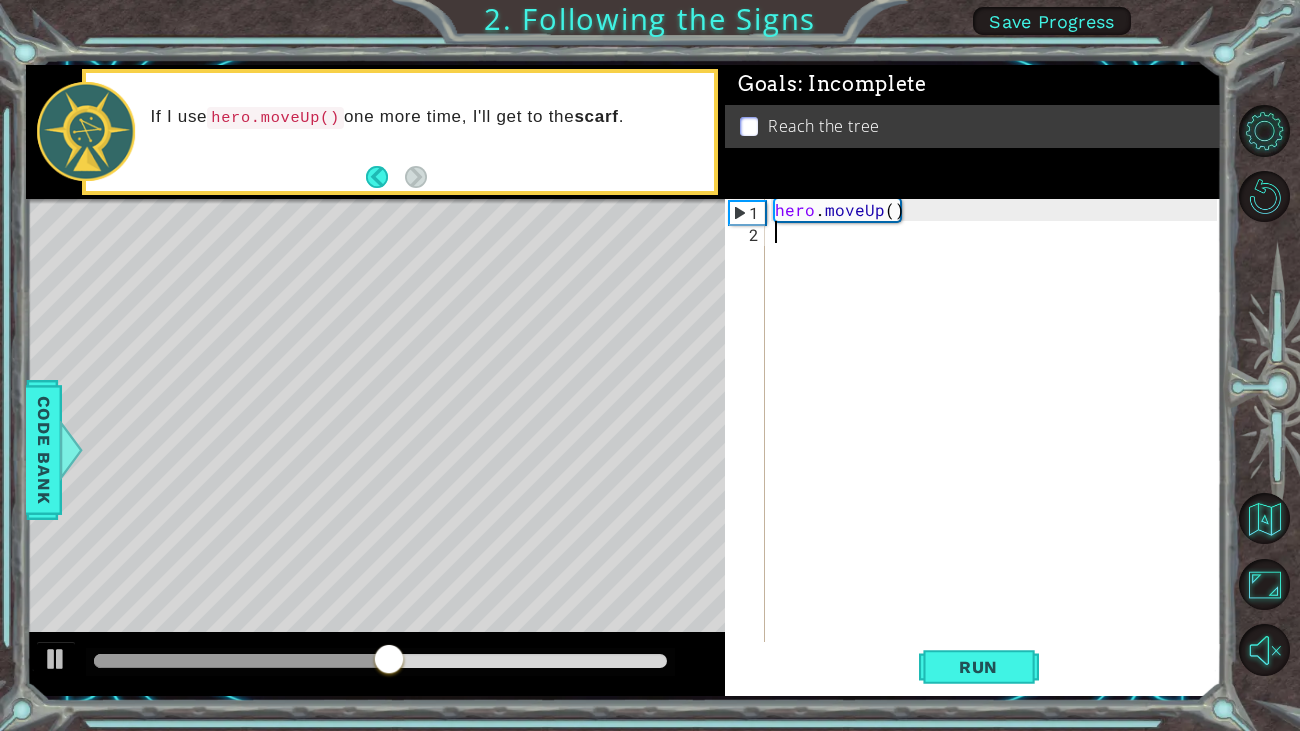 click on "2" at bounding box center (747, 235) 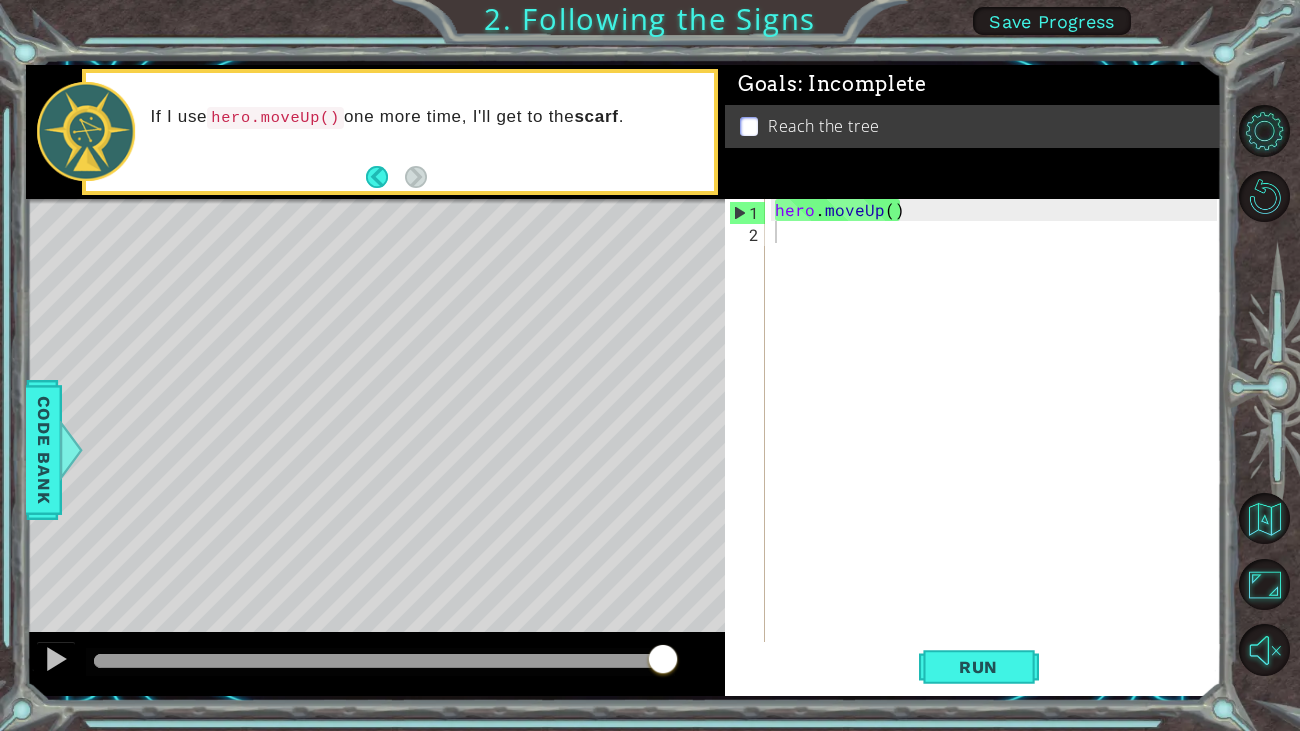 click at bounding box center (749, 126) 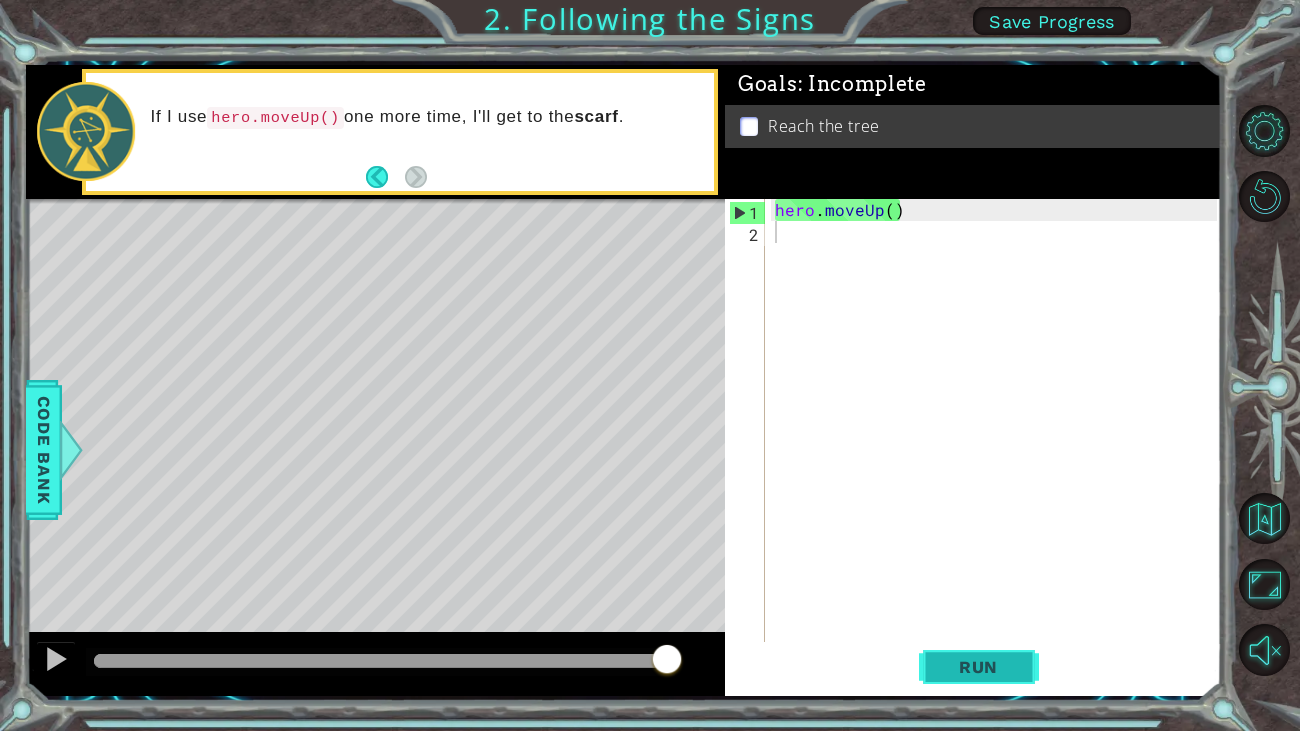 click on "Run" at bounding box center [979, 667] 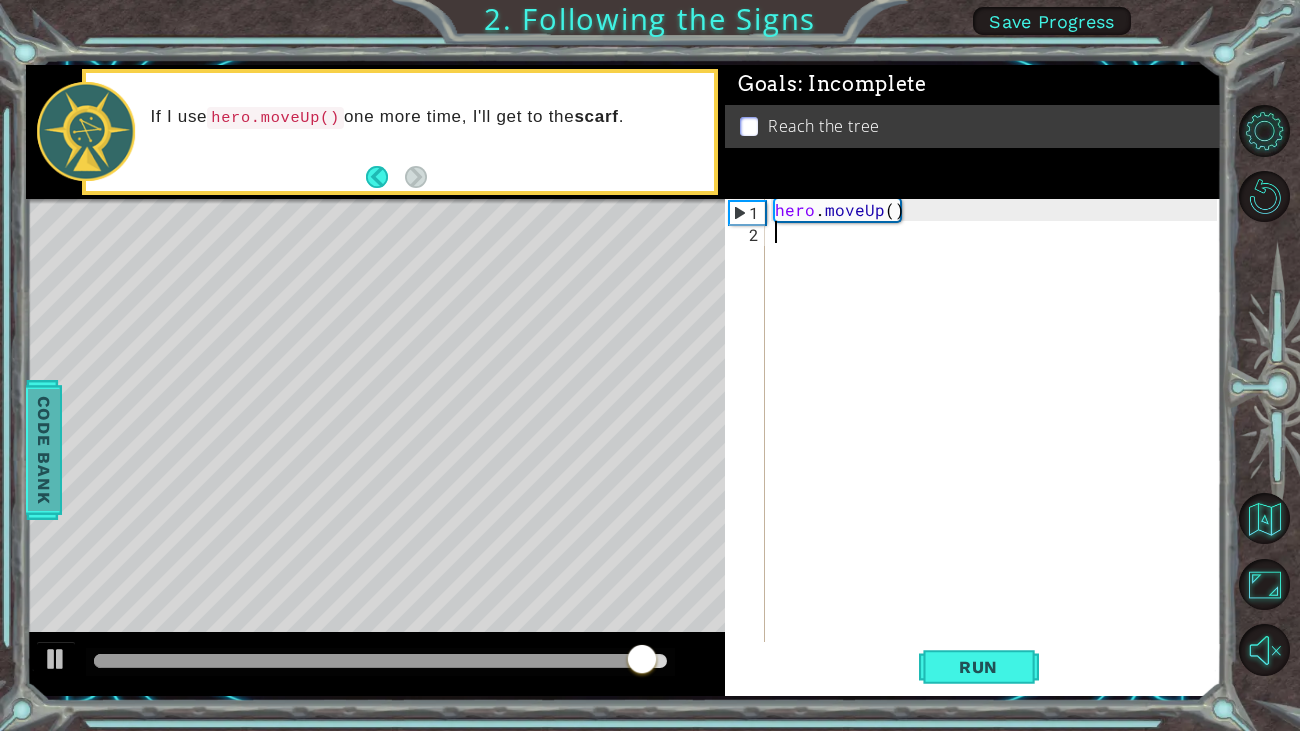 click on "Code Bank" at bounding box center (44, 450) 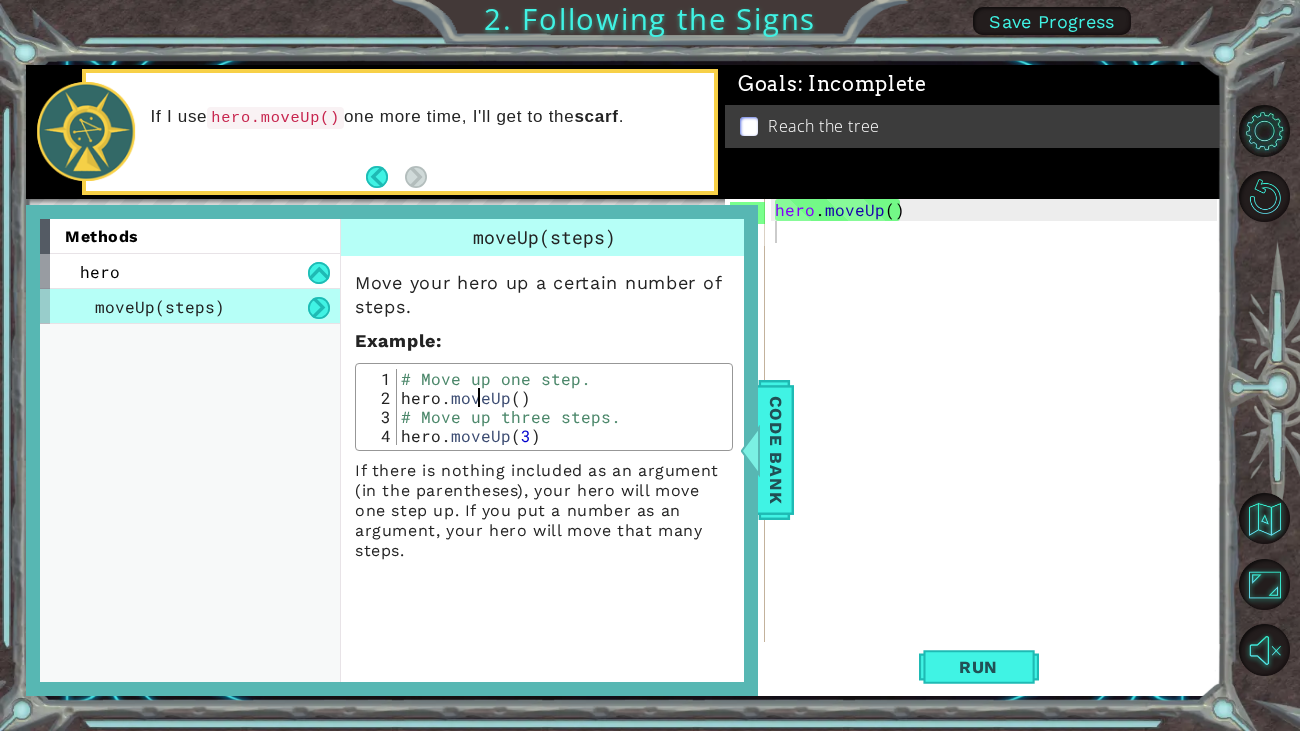 click on "# Move up one step. hero . moveUp ( ) # Move up three steps. hero . moveUp ( 3 )" at bounding box center [562, 426] 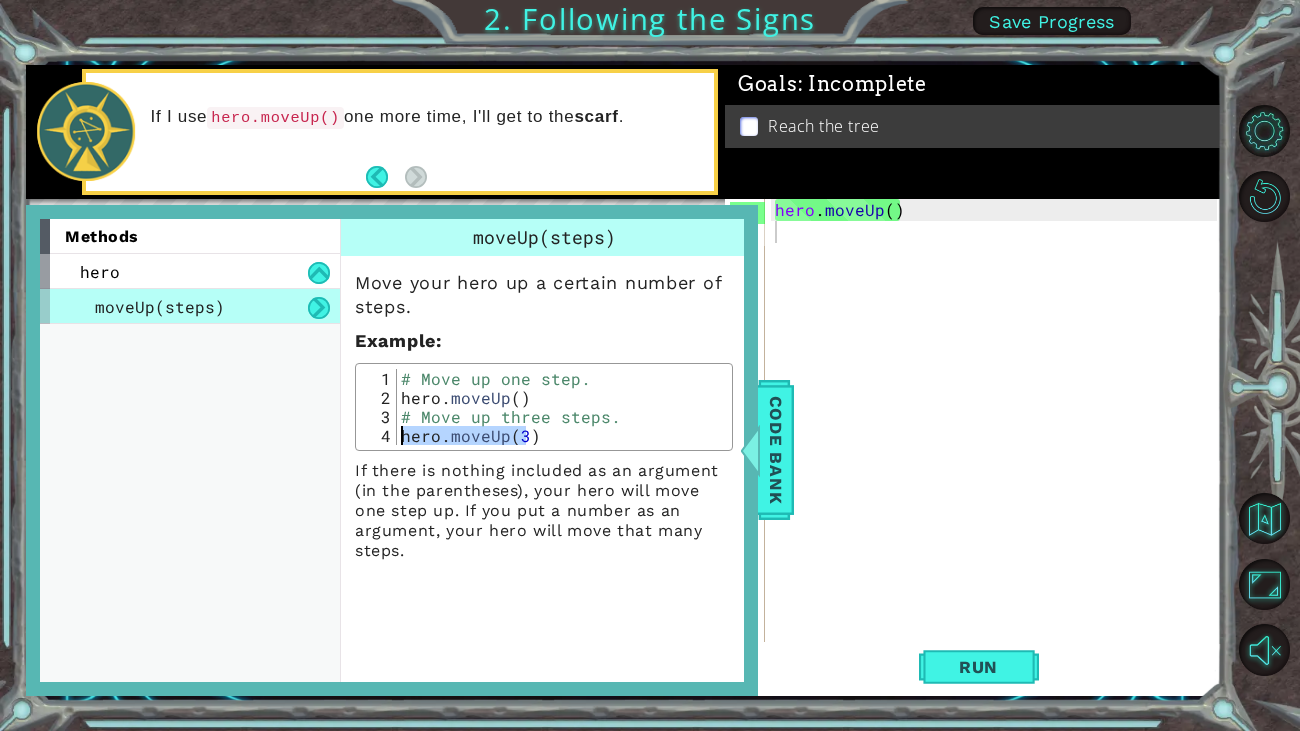 drag, startPoint x: 529, startPoint y: 432, endPoint x: 397, endPoint y: 433, distance: 132.00378 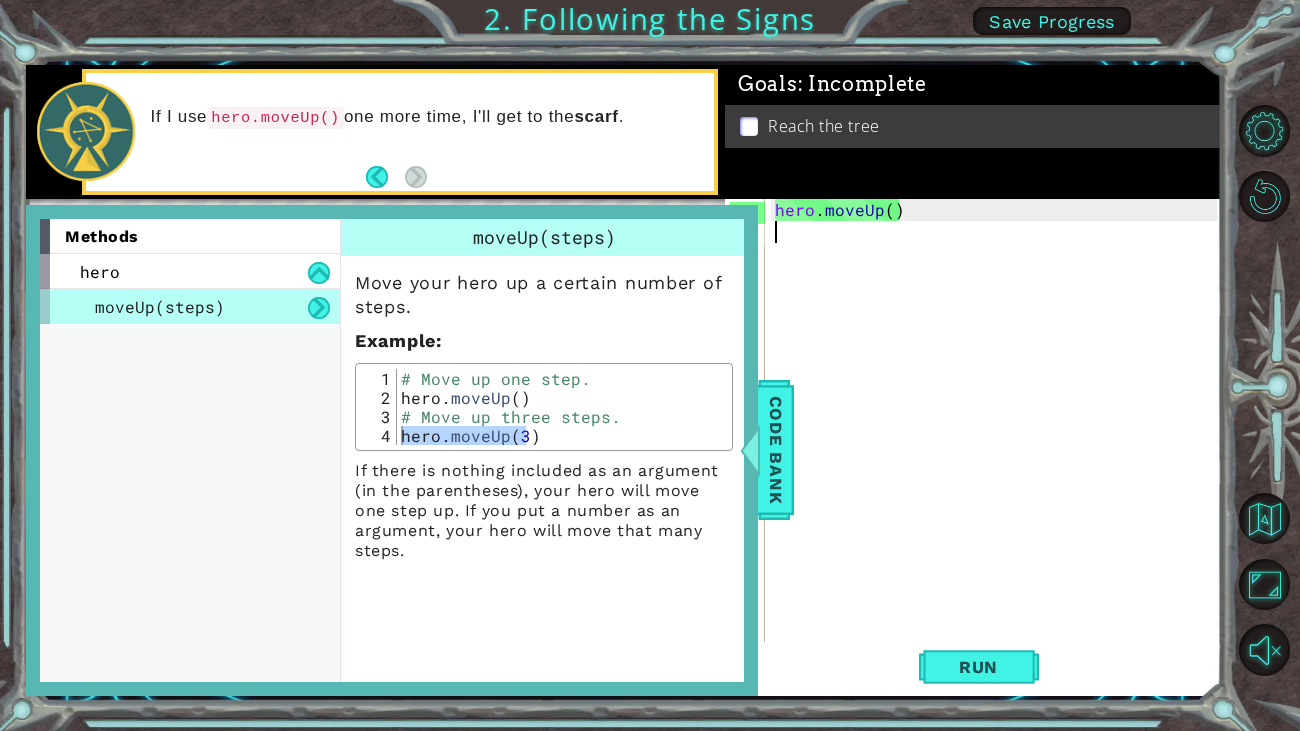 paste on "https://example.com" 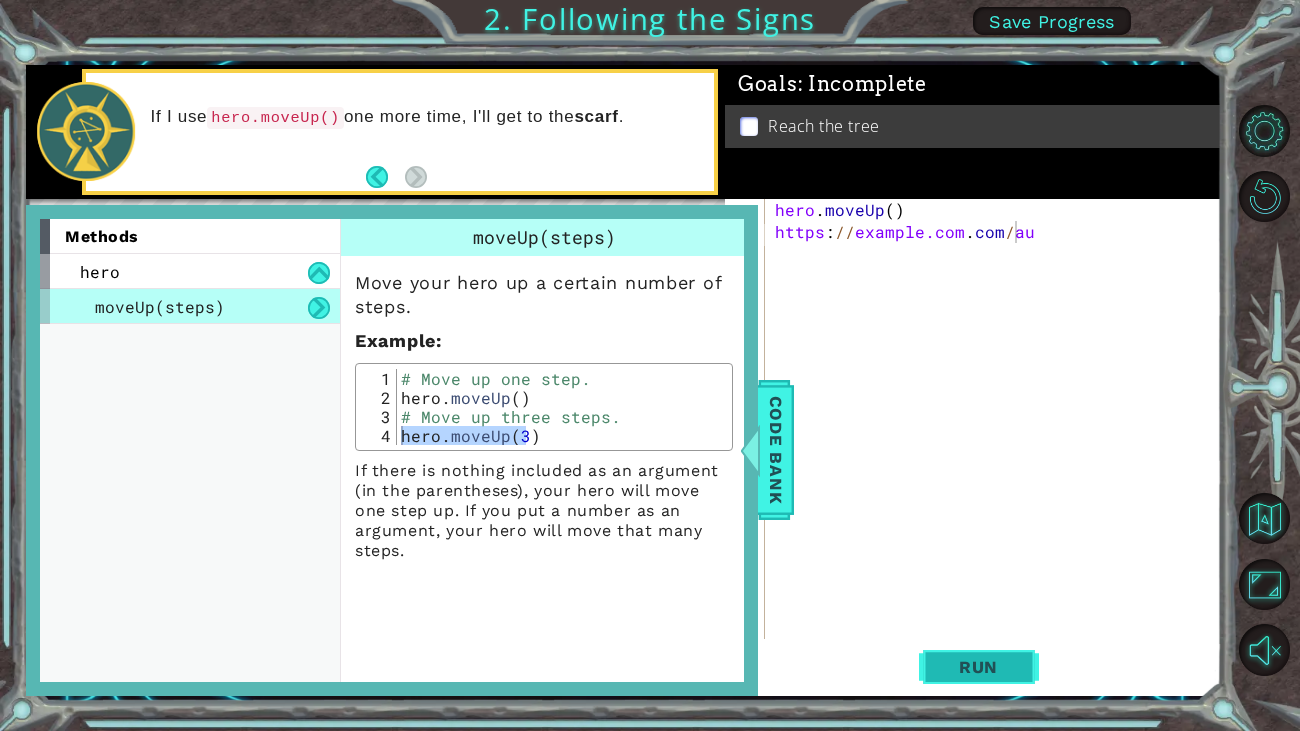 click on "Run" at bounding box center (978, 667) 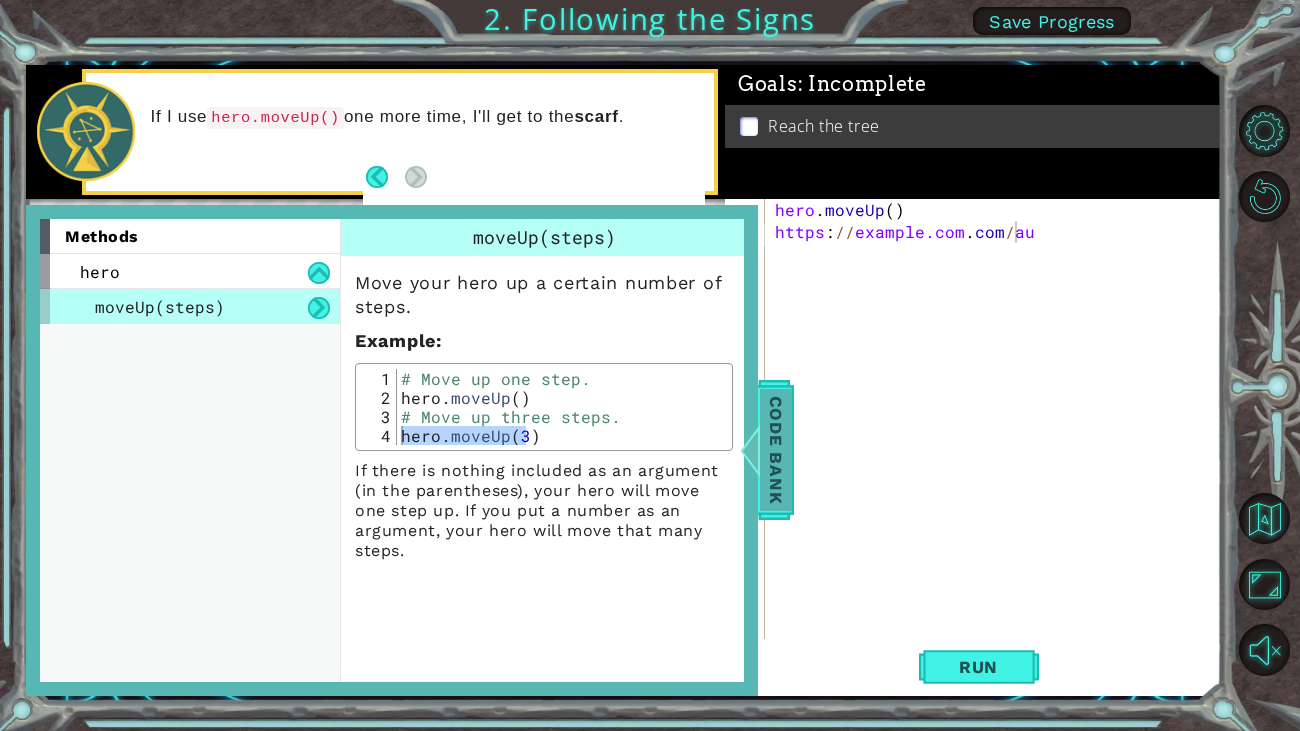 click on "Code Bank" at bounding box center [776, 450] 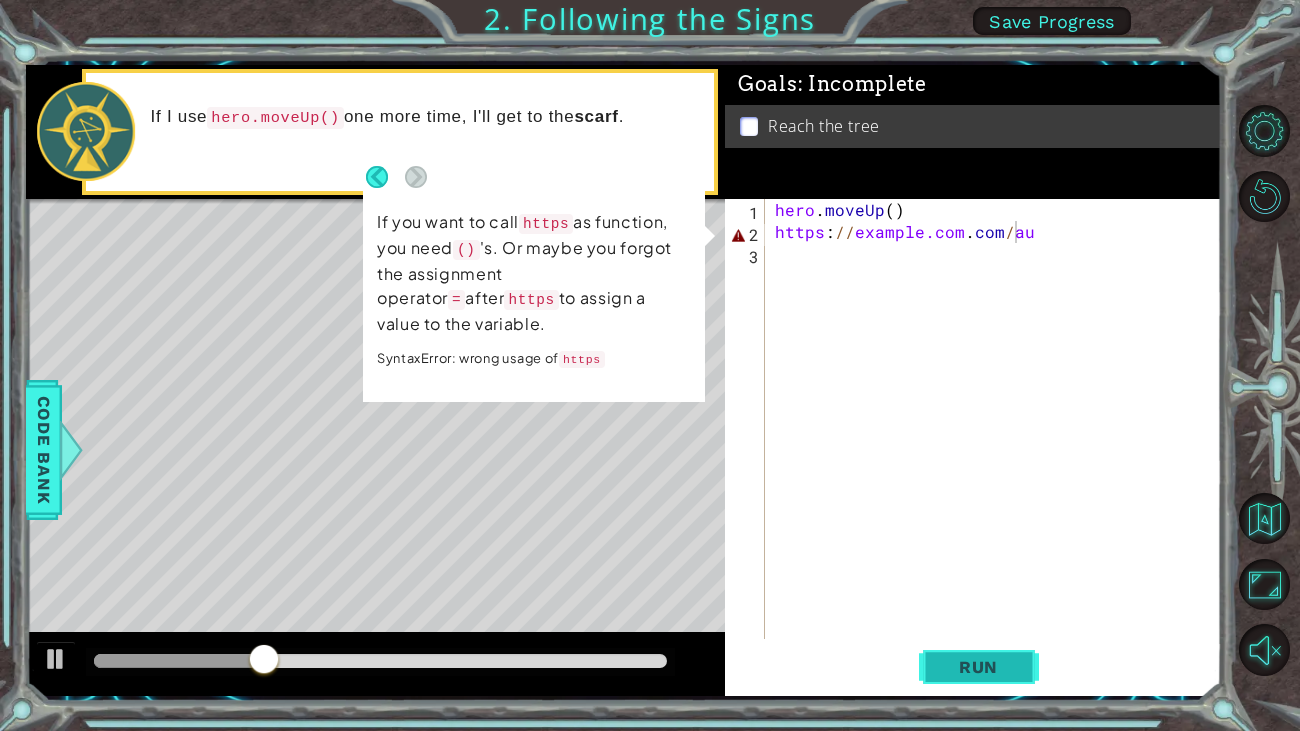 click on "Run" at bounding box center [978, 667] 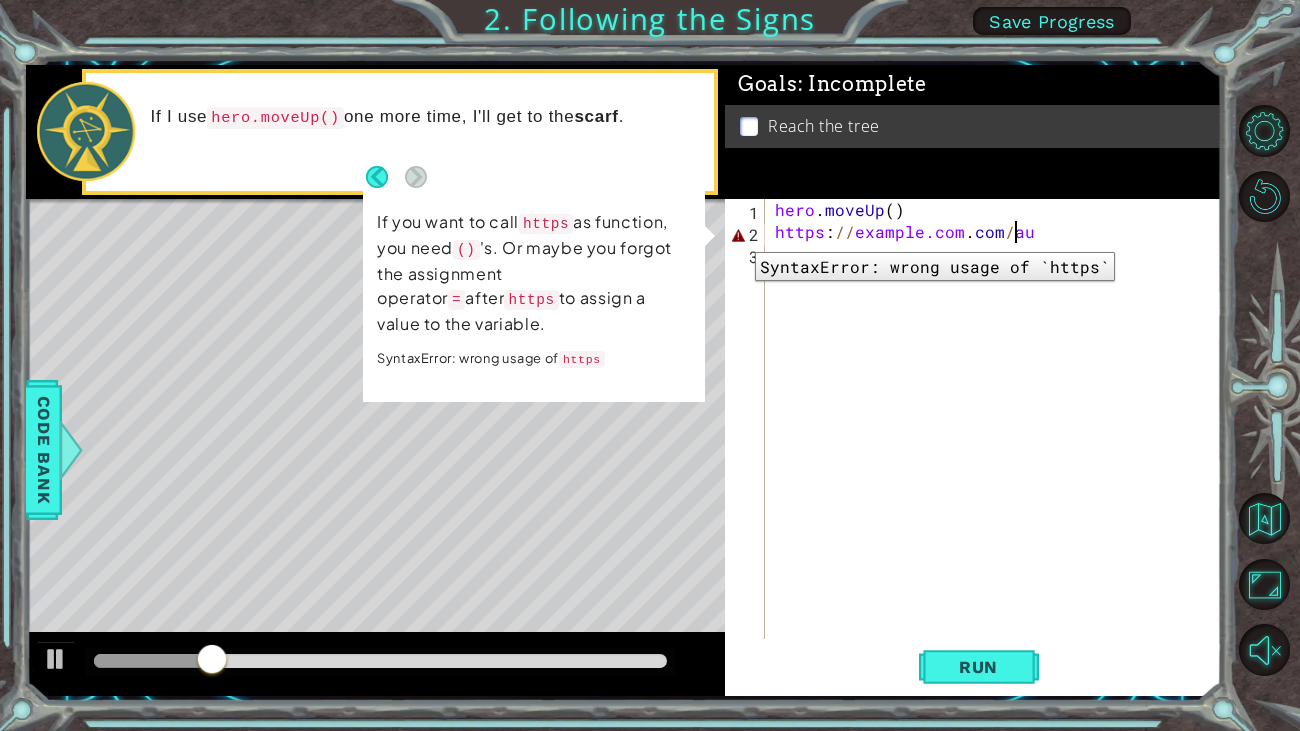 click on "2" at bounding box center (747, 235) 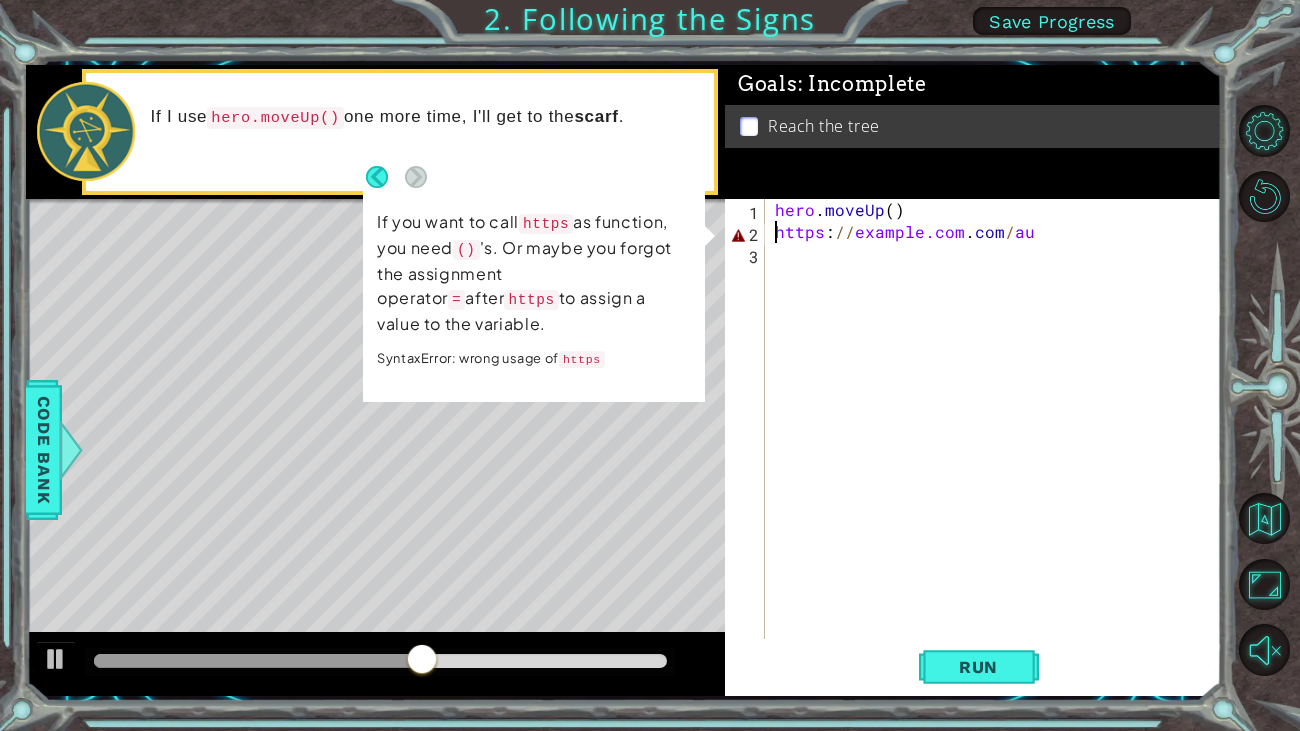 click on "hero . moveUp ( ) https : // example . com / au" at bounding box center (999, 441) 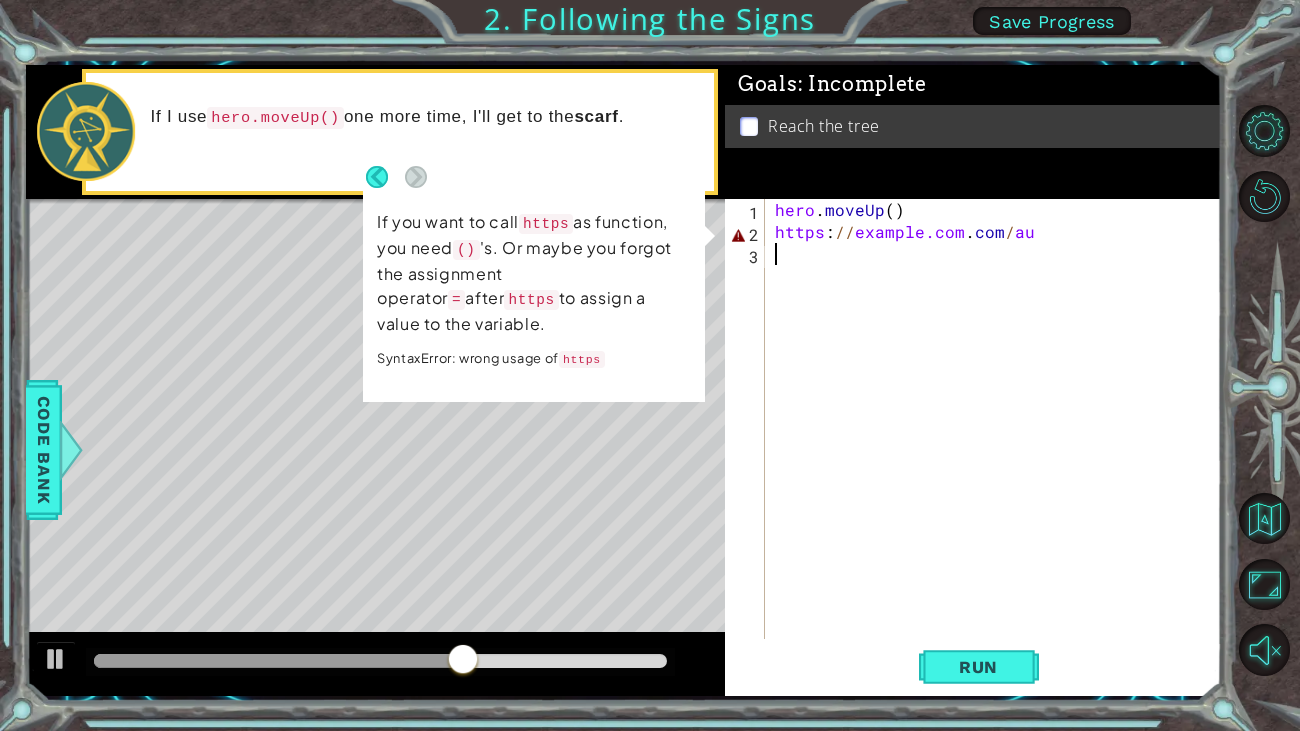 click on "hero . moveUp ( ) https : // example . com / au" at bounding box center (999, 441) 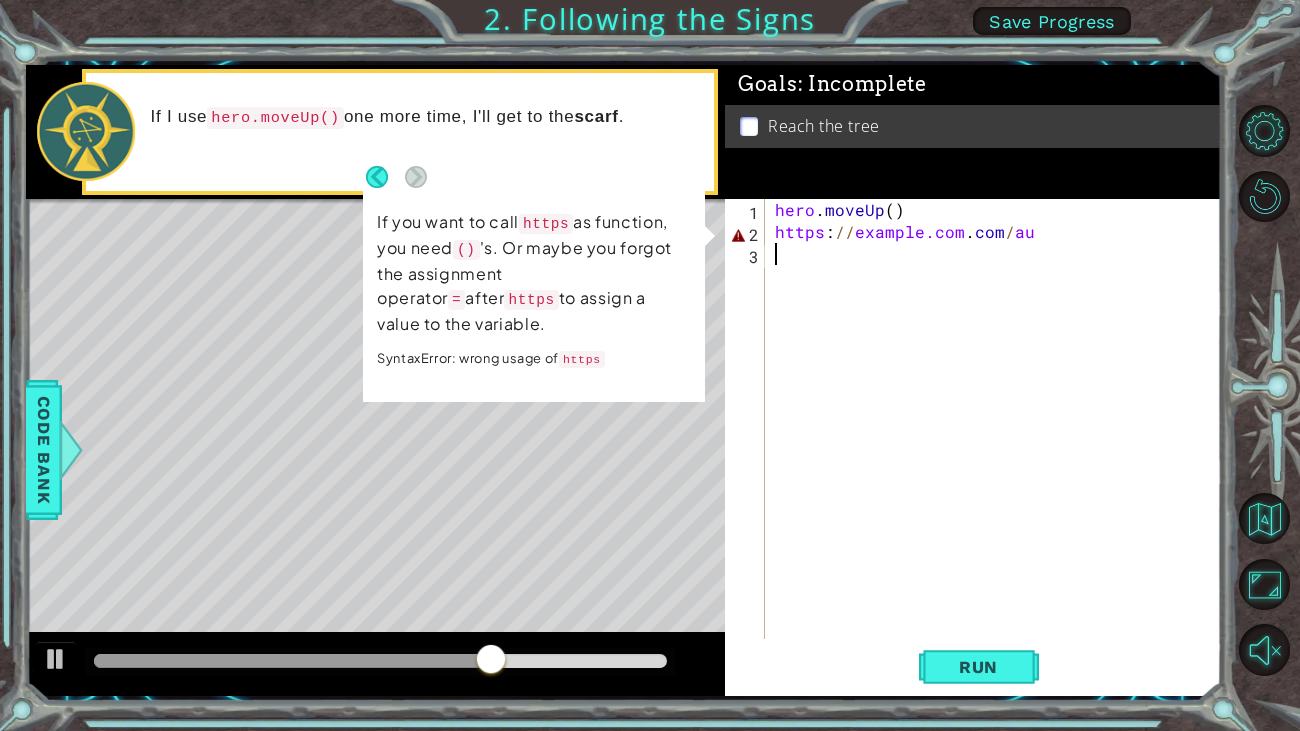 click on "hero . moveUp ( ) https : // example . com / au" at bounding box center (999, 441) 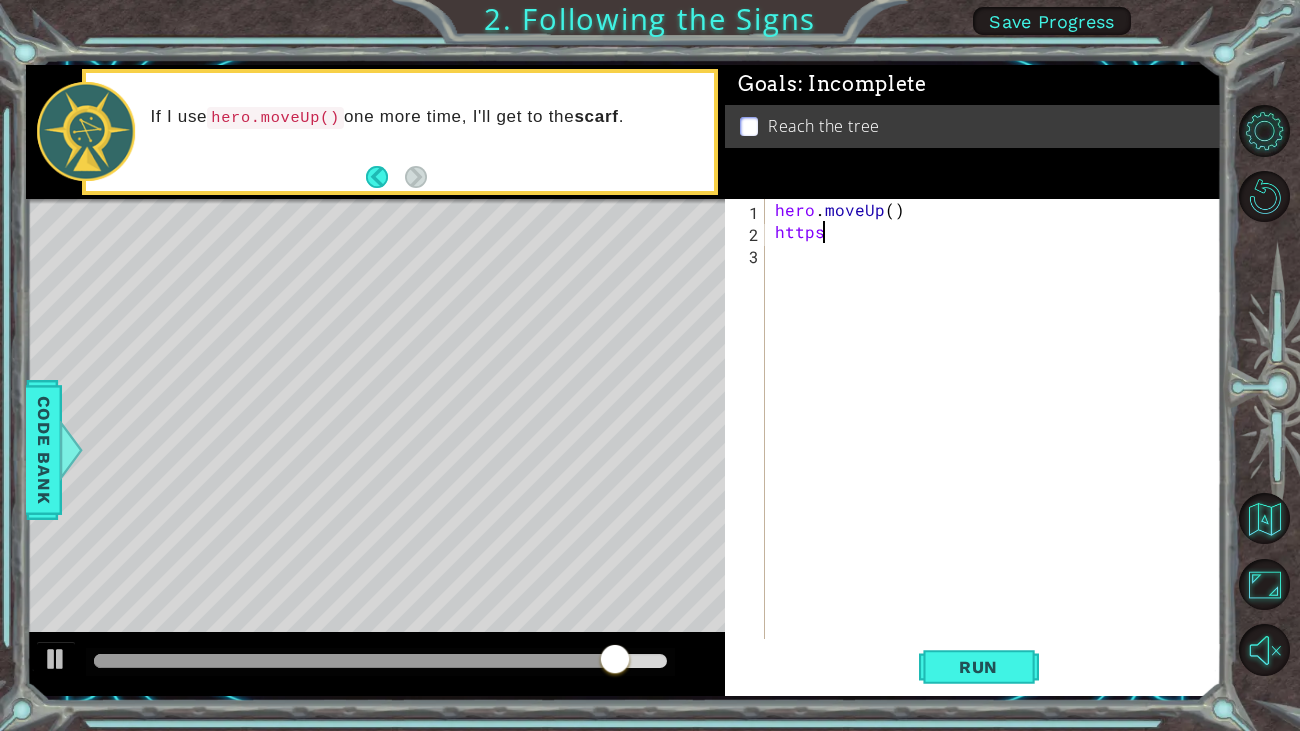 type on "h" 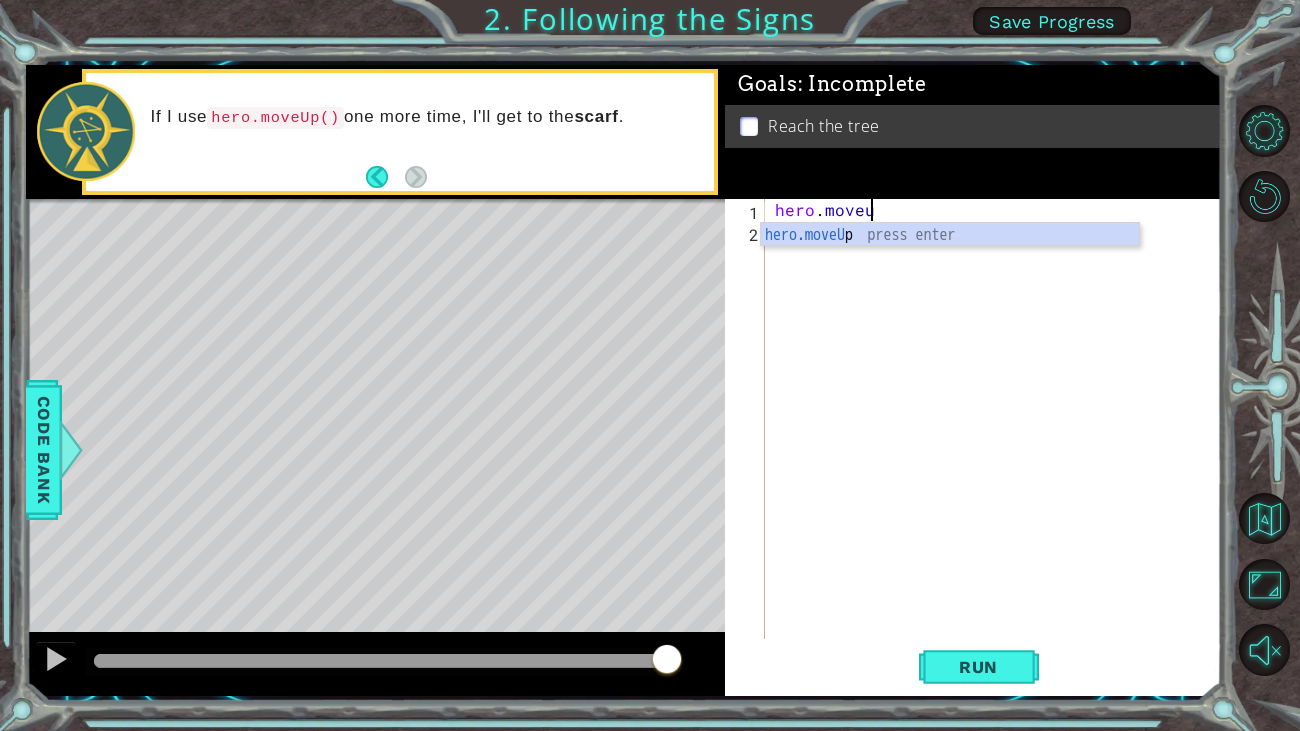 scroll, scrollTop: 0, scrollLeft: 4, axis: horizontal 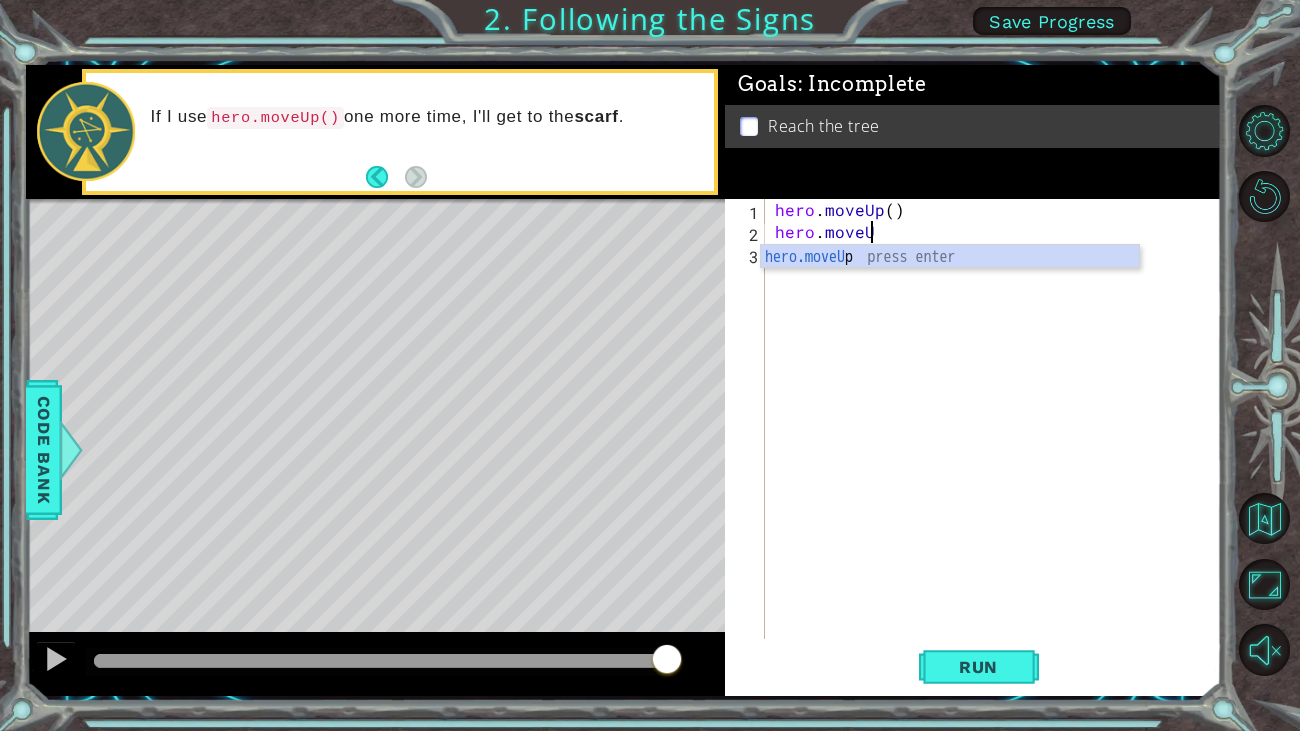 type on "hero.moveUp" 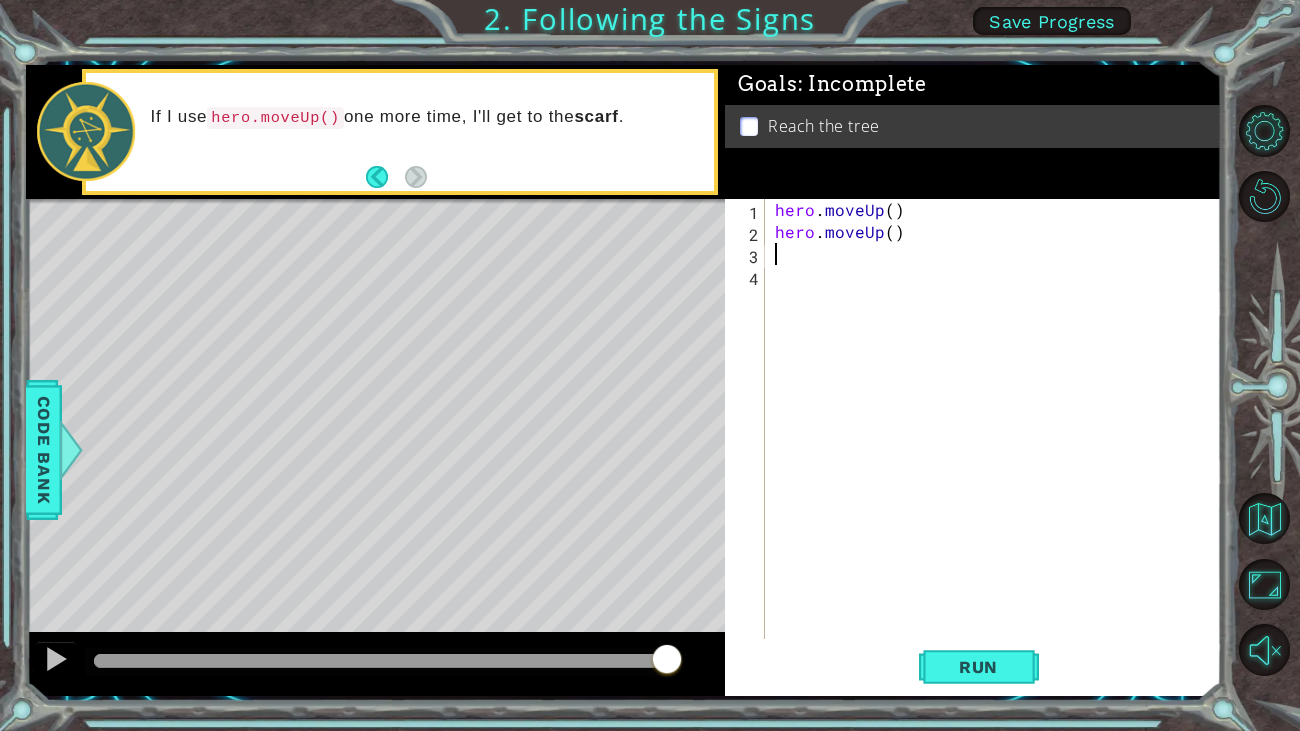 scroll, scrollTop: 0, scrollLeft: 0, axis: both 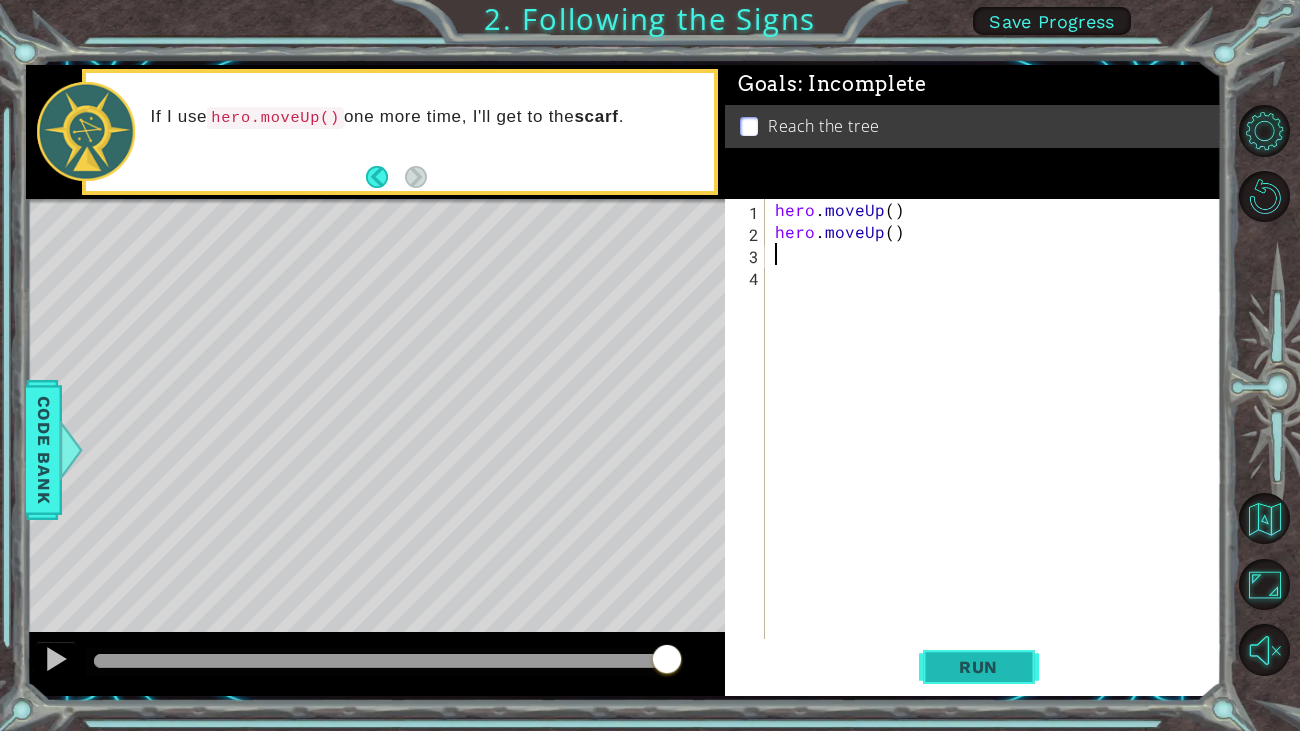 type 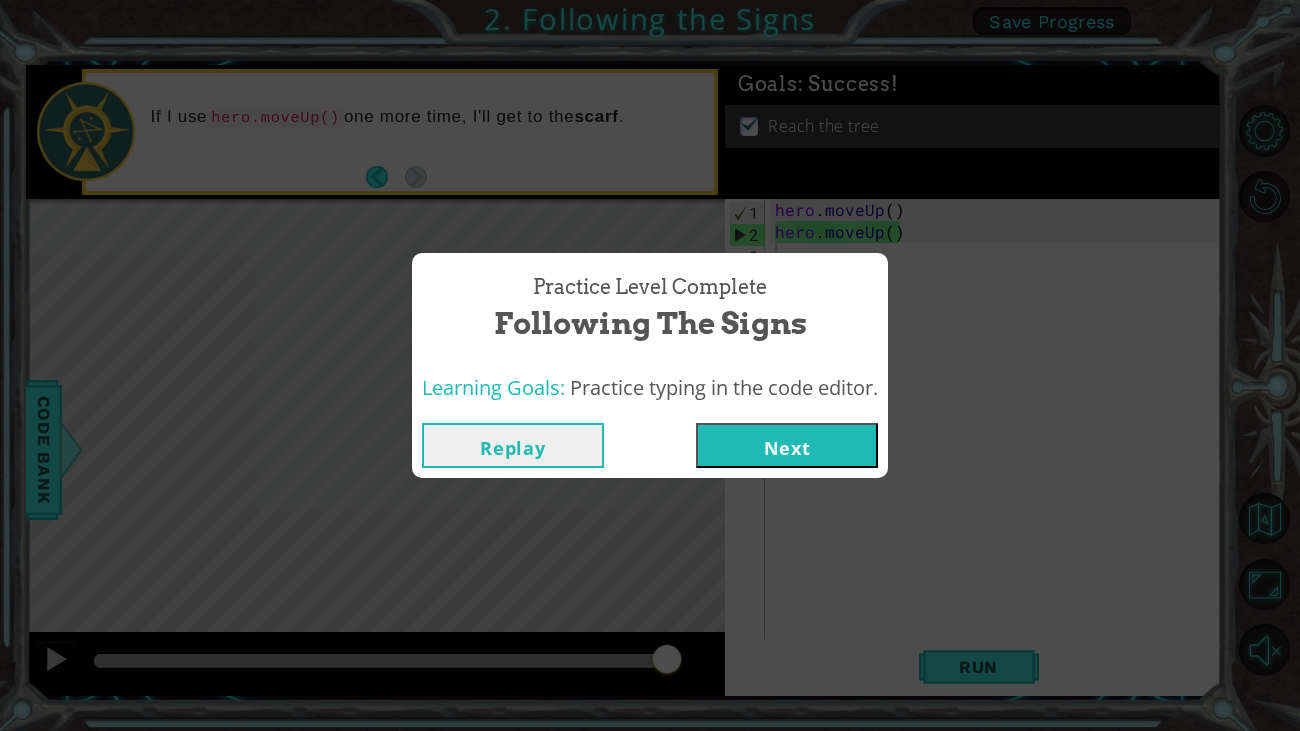 click on "Next" at bounding box center (787, 445) 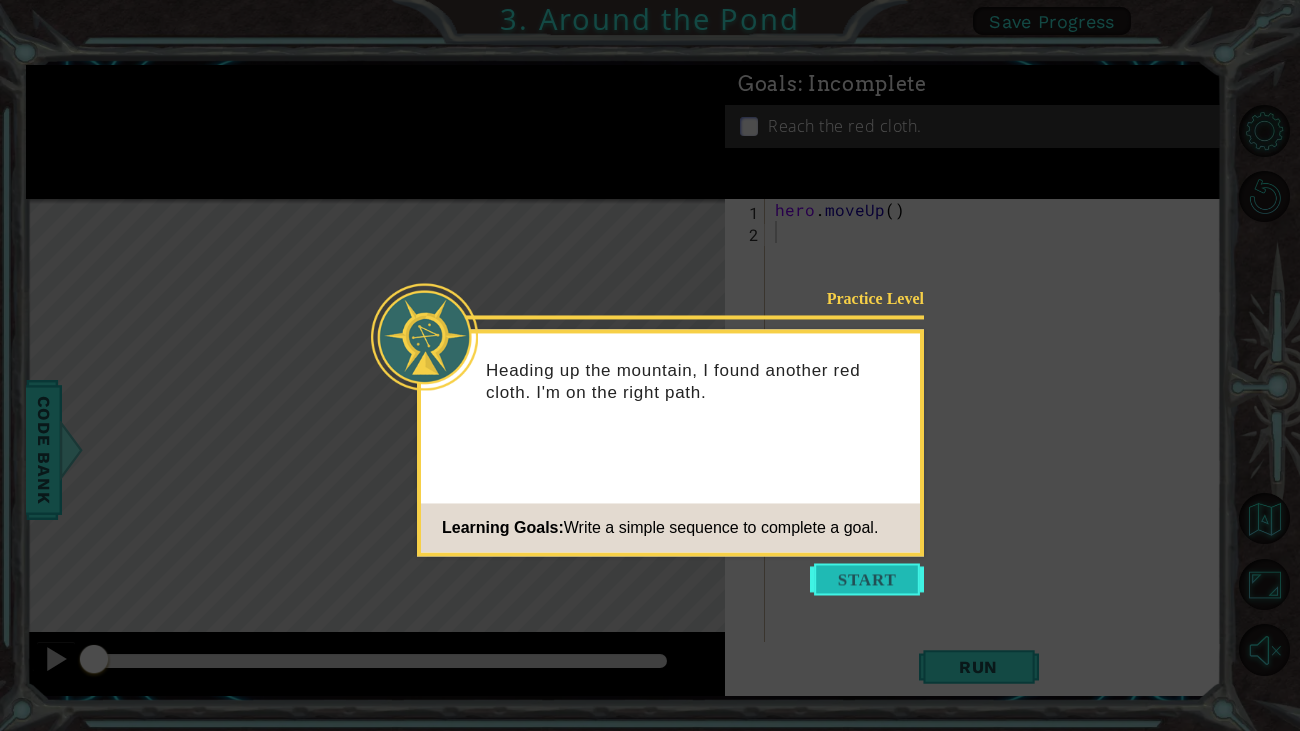 click at bounding box center (867, 579) 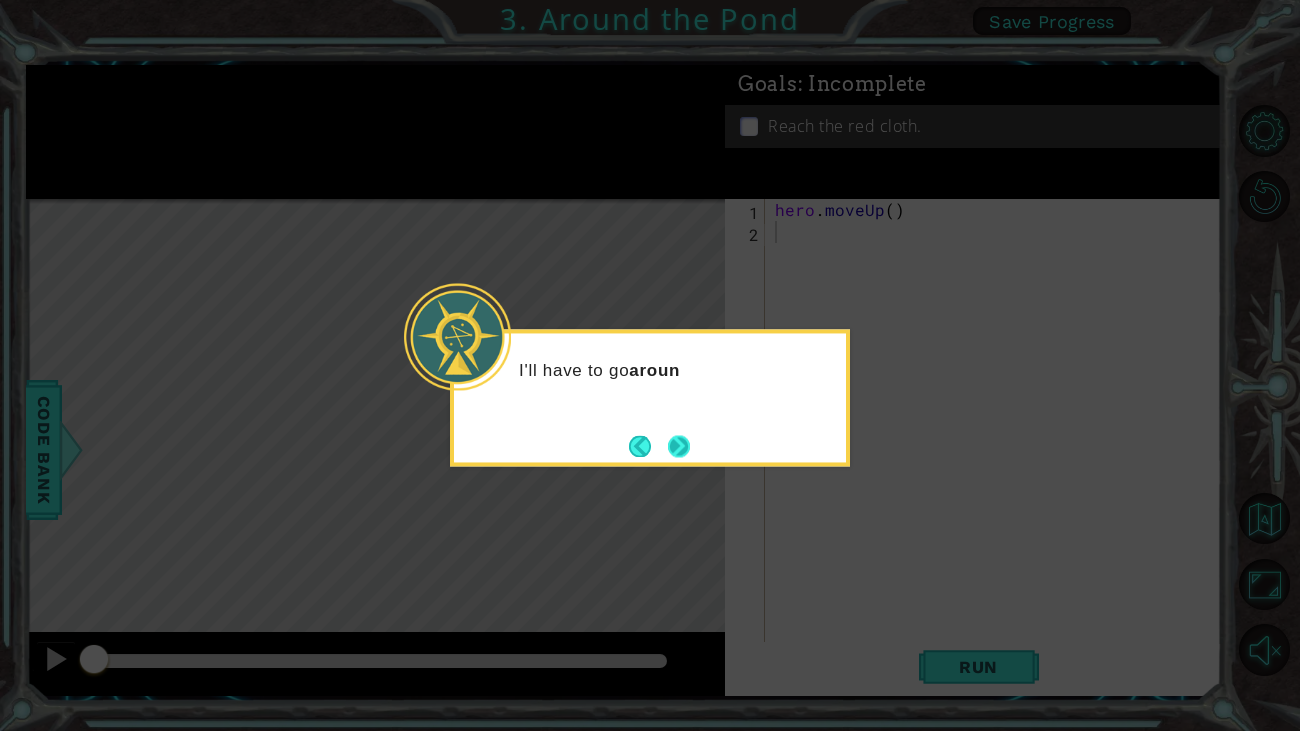 click at bounding box center [679, 446] 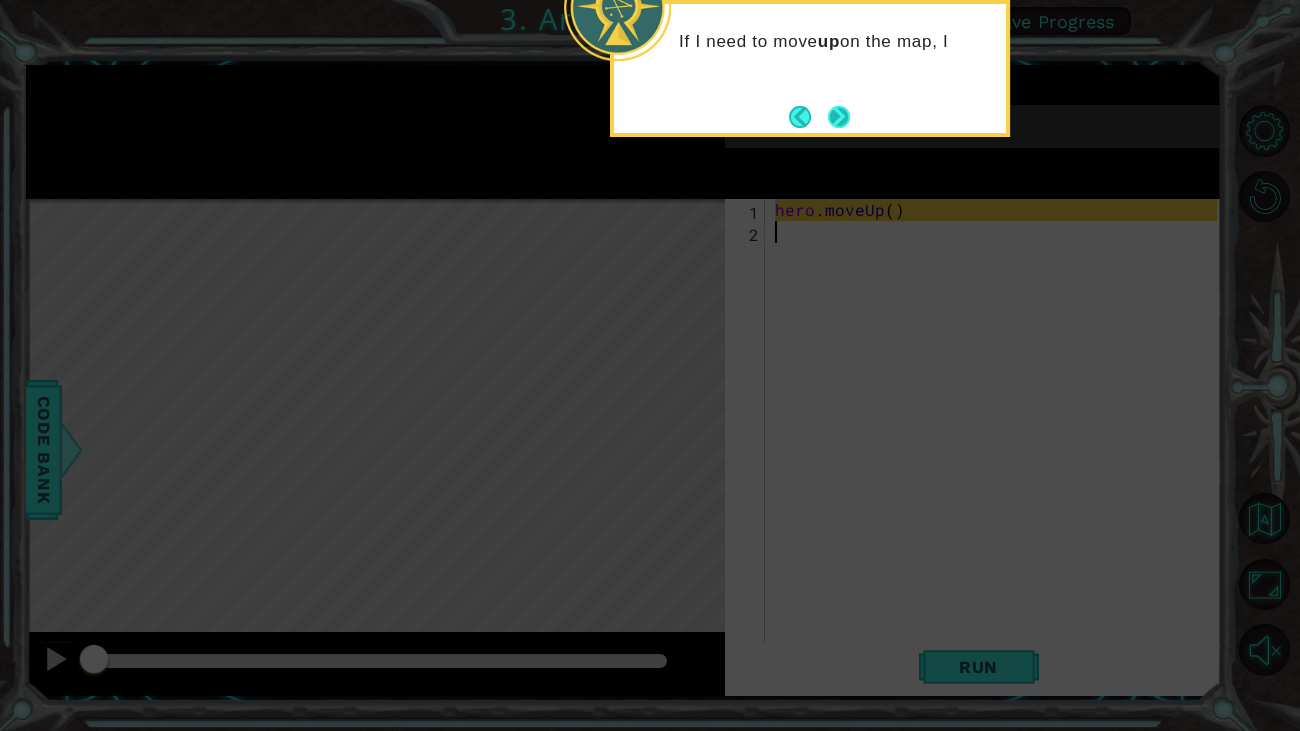 click at bounding box center (839, 117) 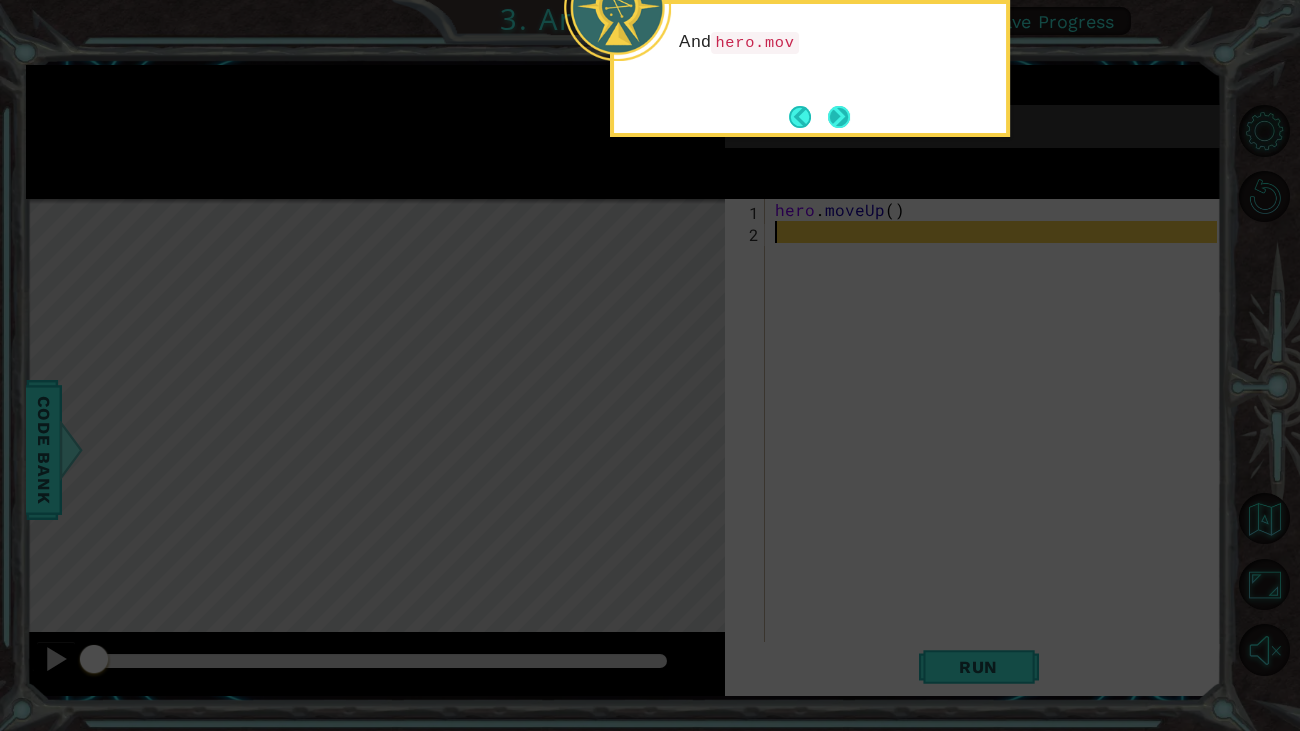 click at bounding box center [839, 117] 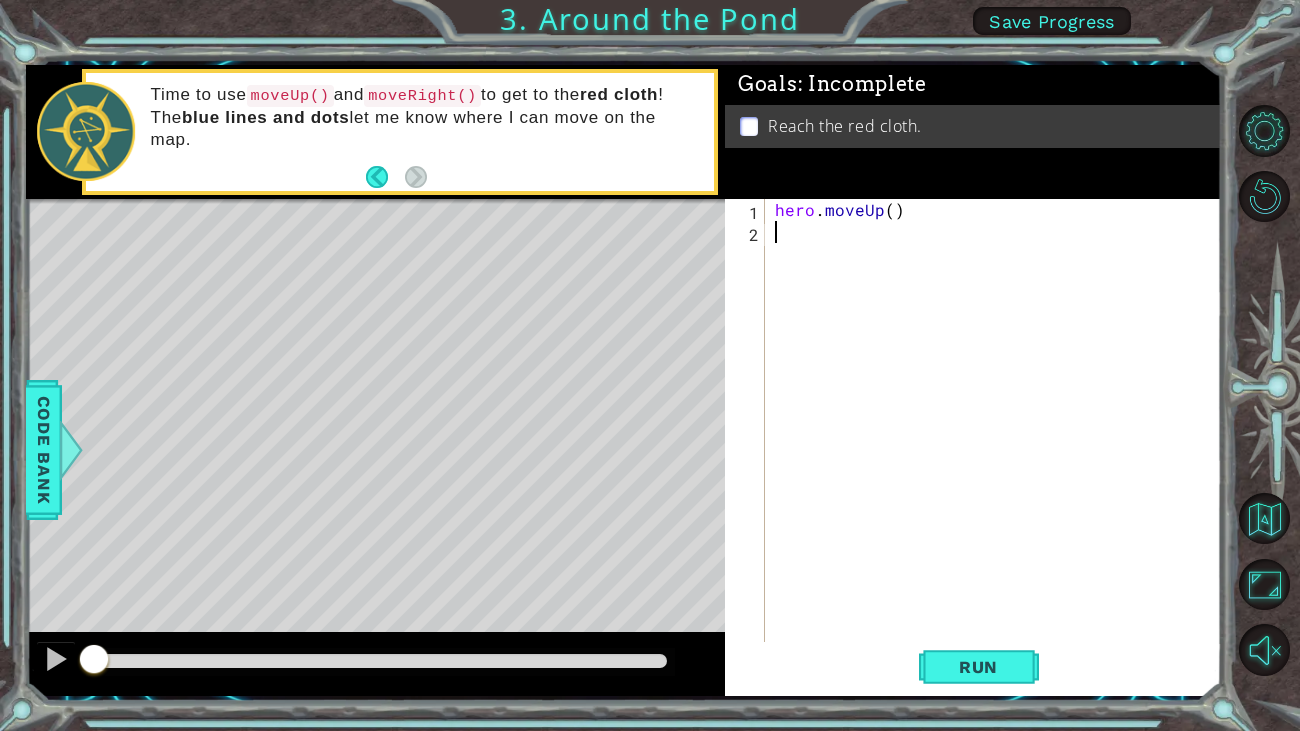 type on "H" 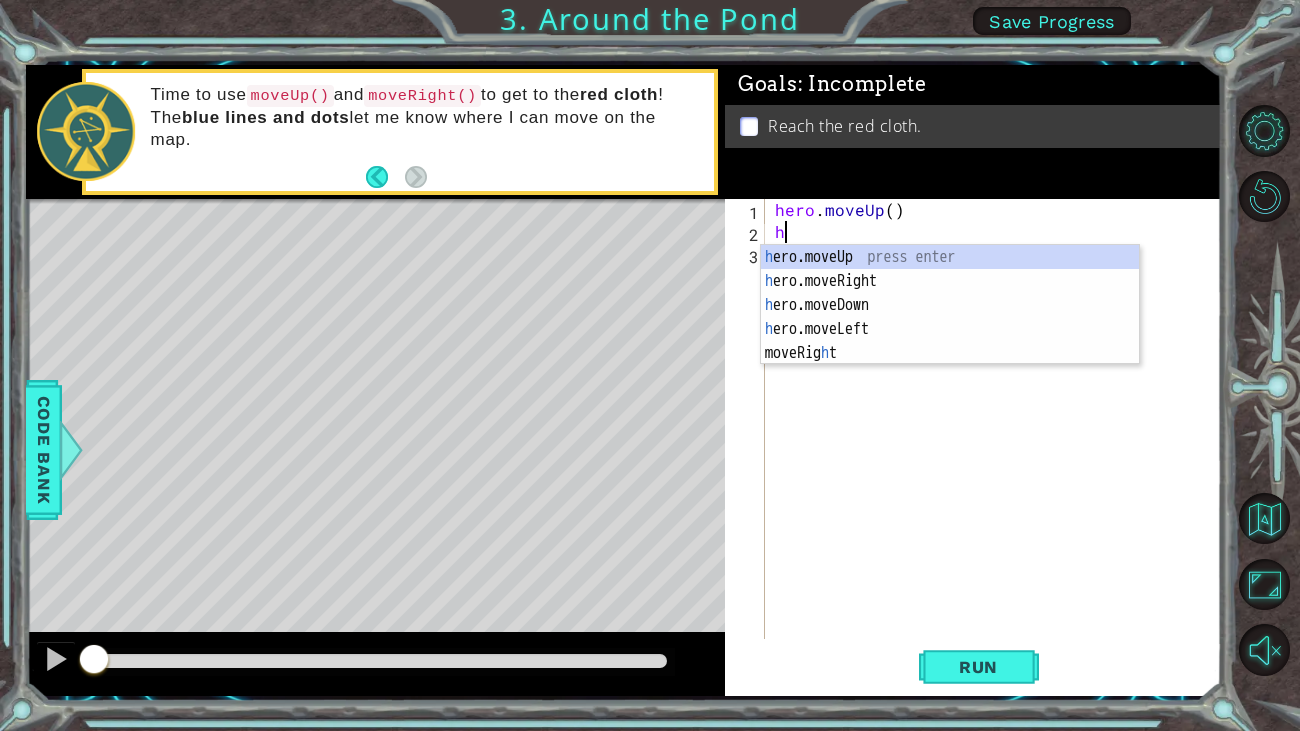 type on "he" 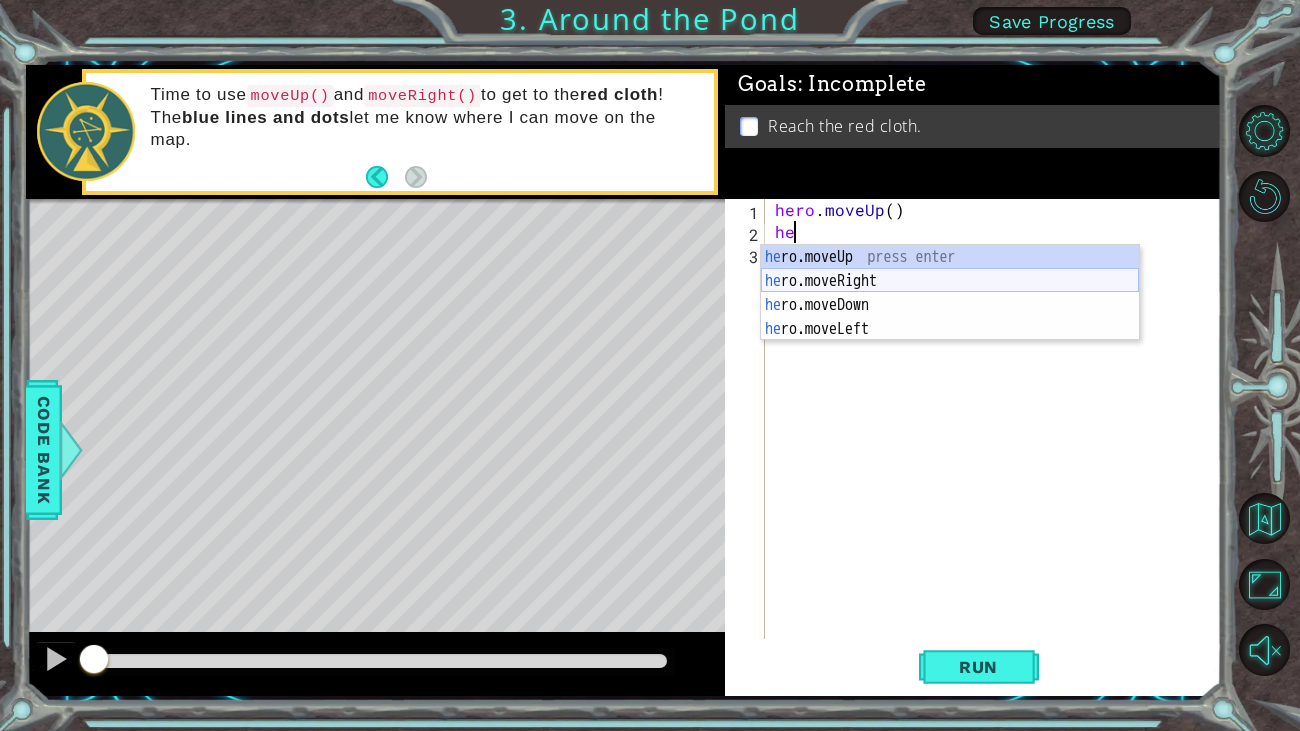 click on "he ro.moveUp press enter he ro.moveRight press enter he ro.moveDown press enter he ro.moveLeft press enter" at bounding box center (950, 317) 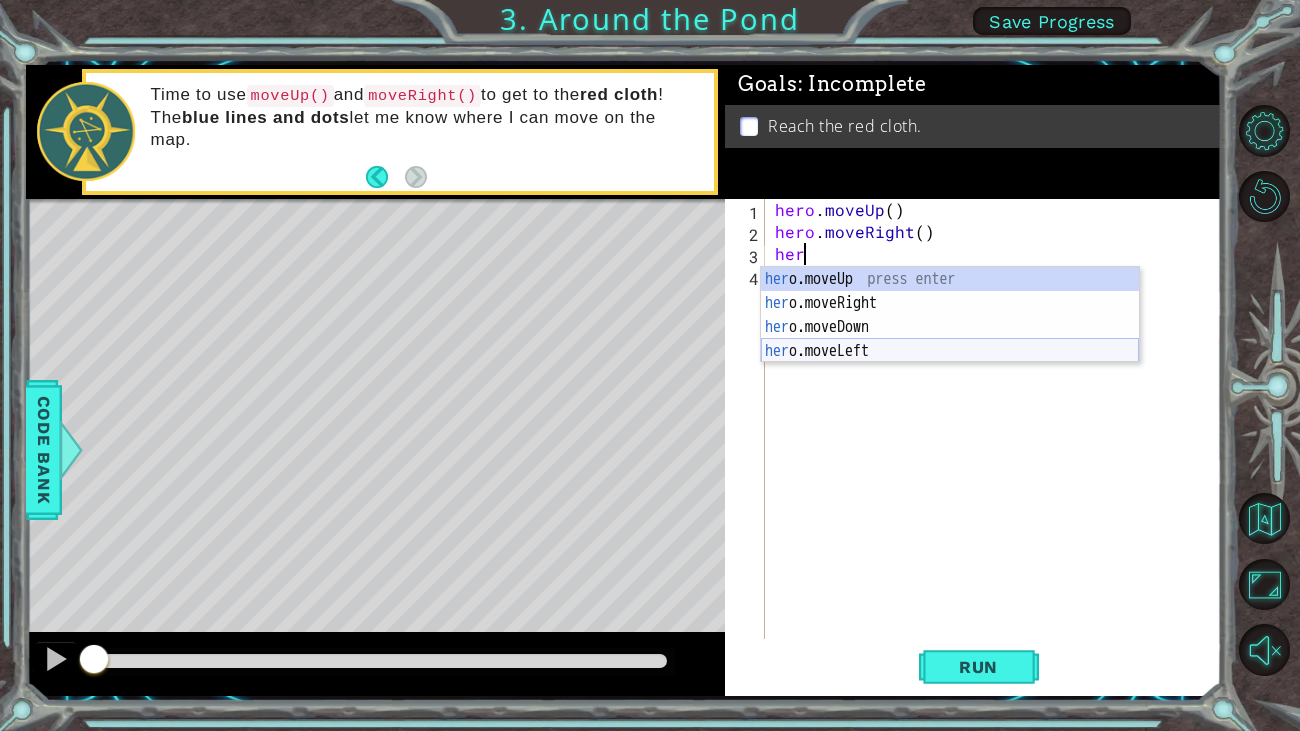 click on "her o.moveUp press enter her o.moveRight press enter her o.moveDown press enter her o.moveLeft press enter" at bounding box center [950, 339] 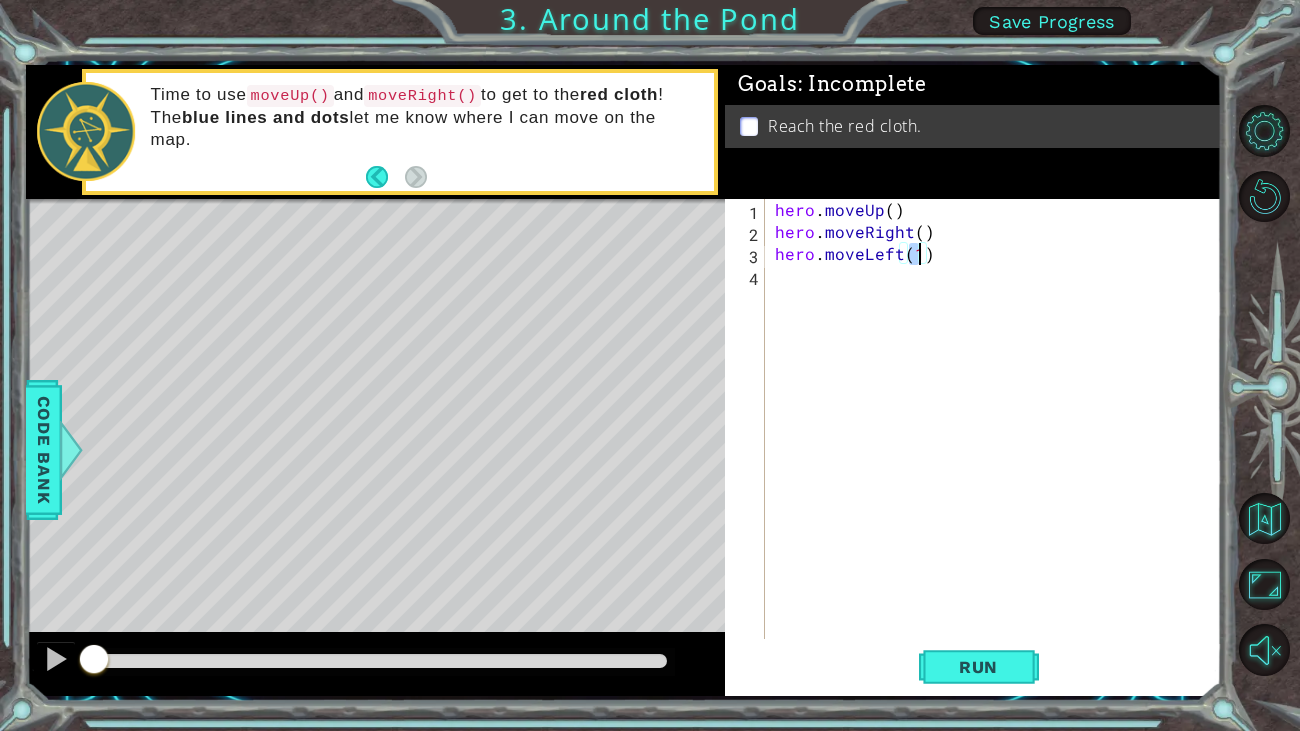 click on "hero . moveUp ( ) hero . moveRight ( ) hero . moveLeft ( 1 )" at bounding box center (999, 441) 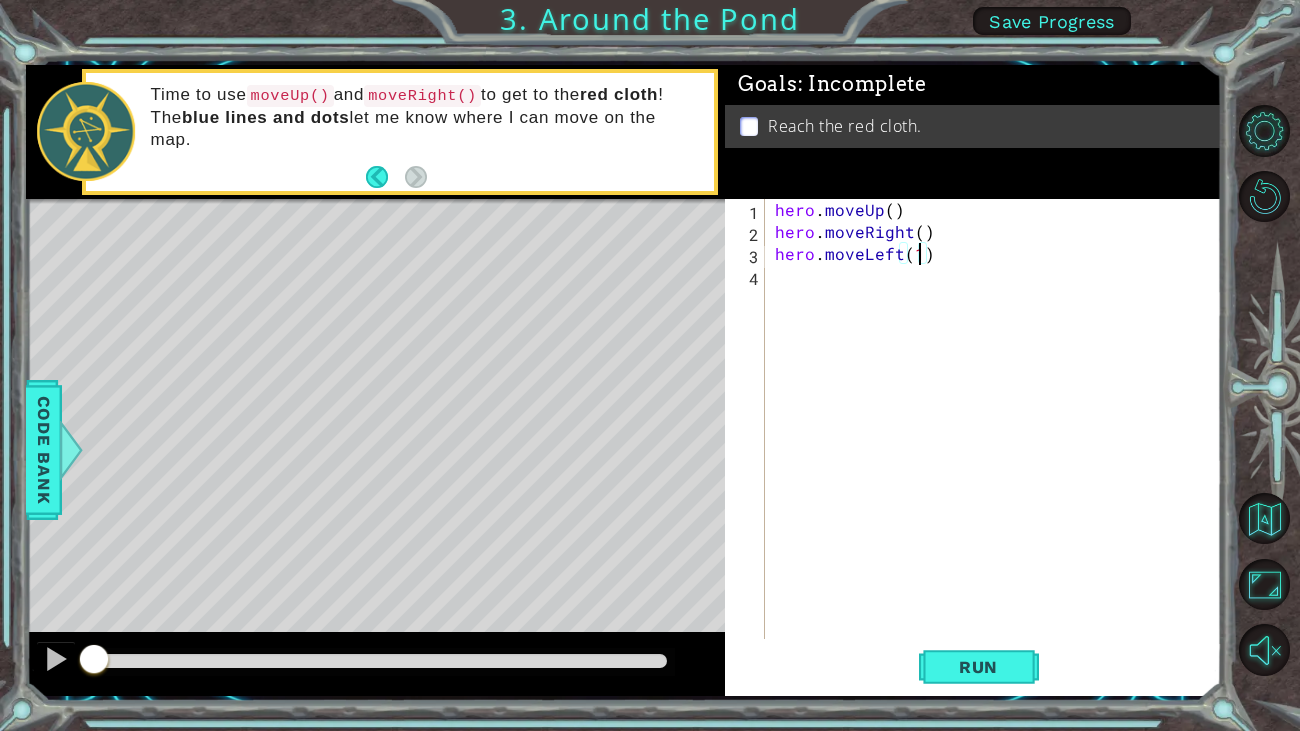 click on "hero . moveUp ( ) hero . moveRight ( ) hero . moveLeft ( 1 )" at bounding box center [999, 441] 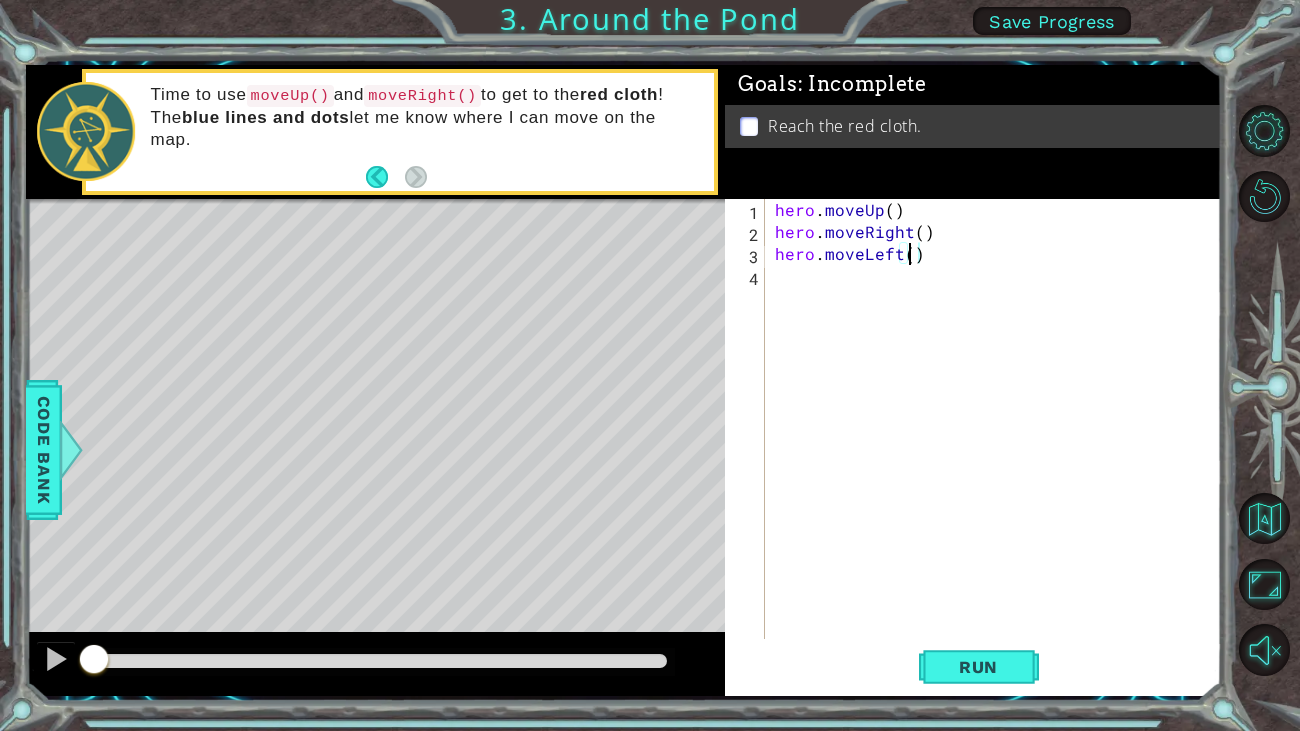 type on "hero.moveLeft()" 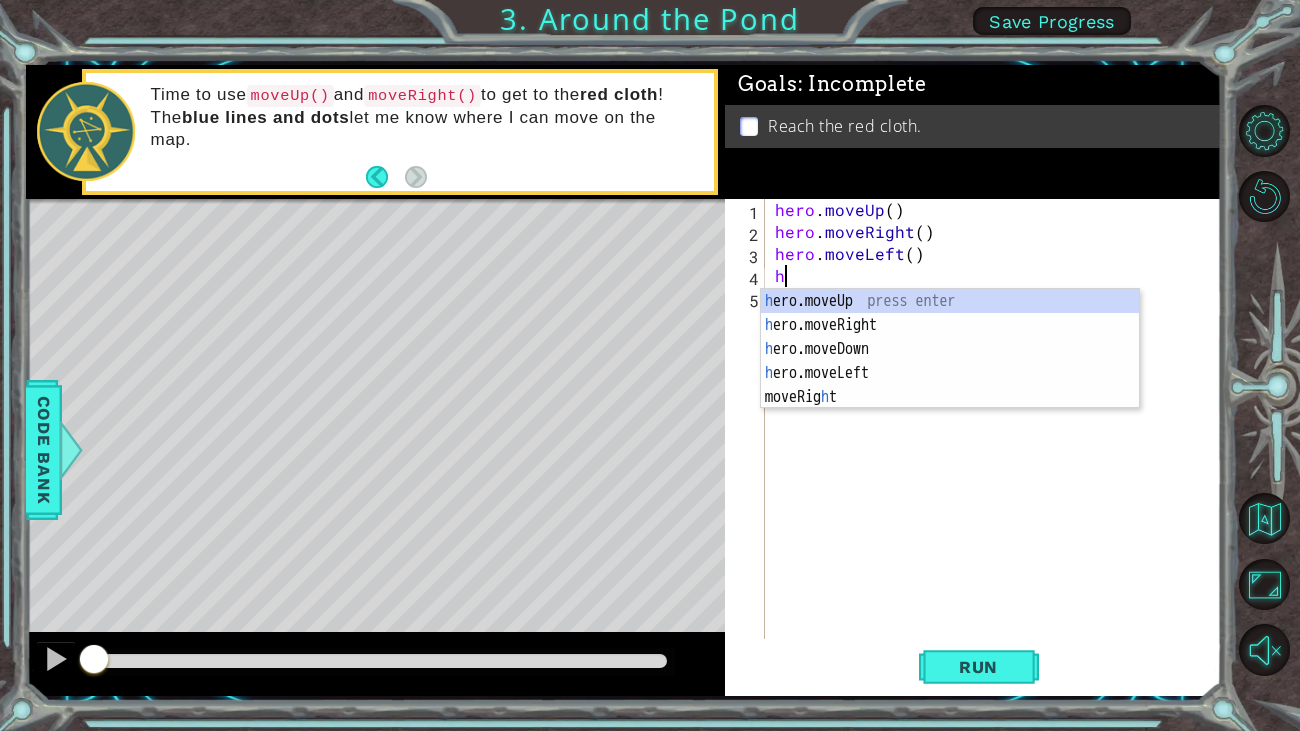 type on "he" 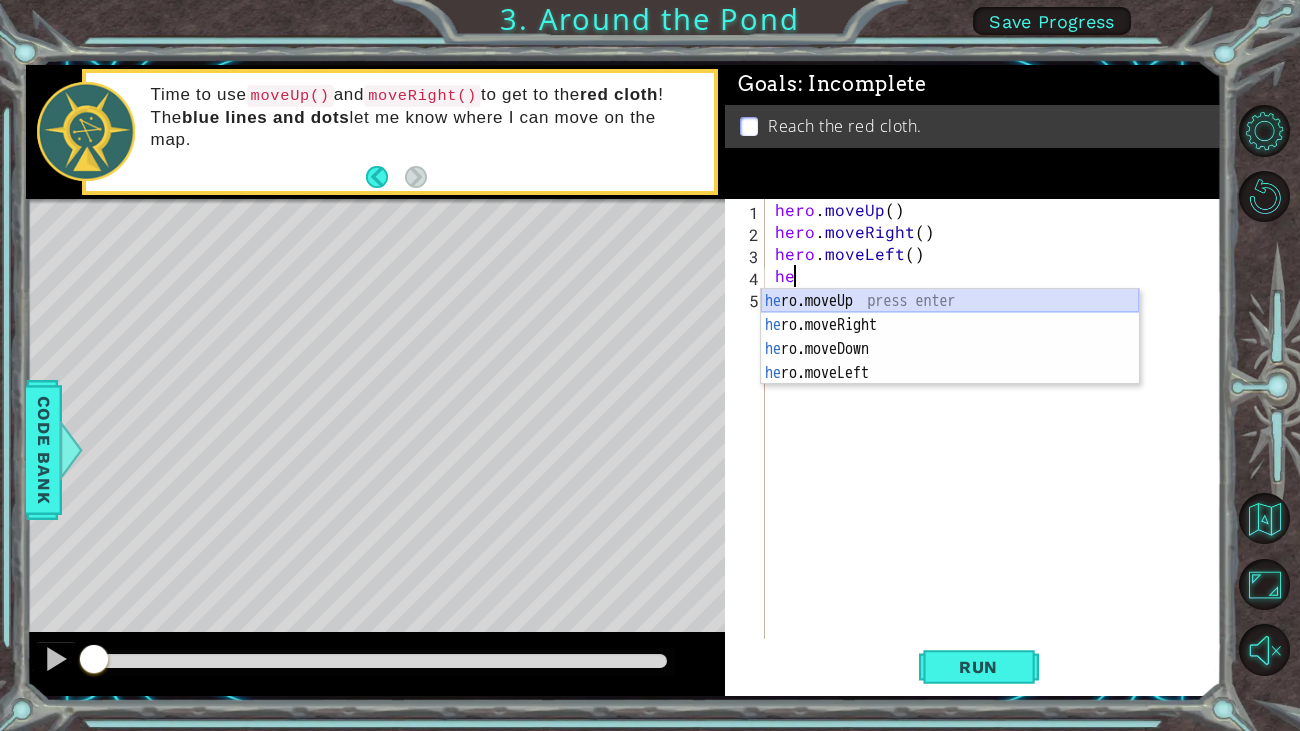 click on "he ro.moveUp press enter he ro.moveRight press enter he ro.moveDown press enter he ro.moveLeft press enter" at bounding box center [950, 361] 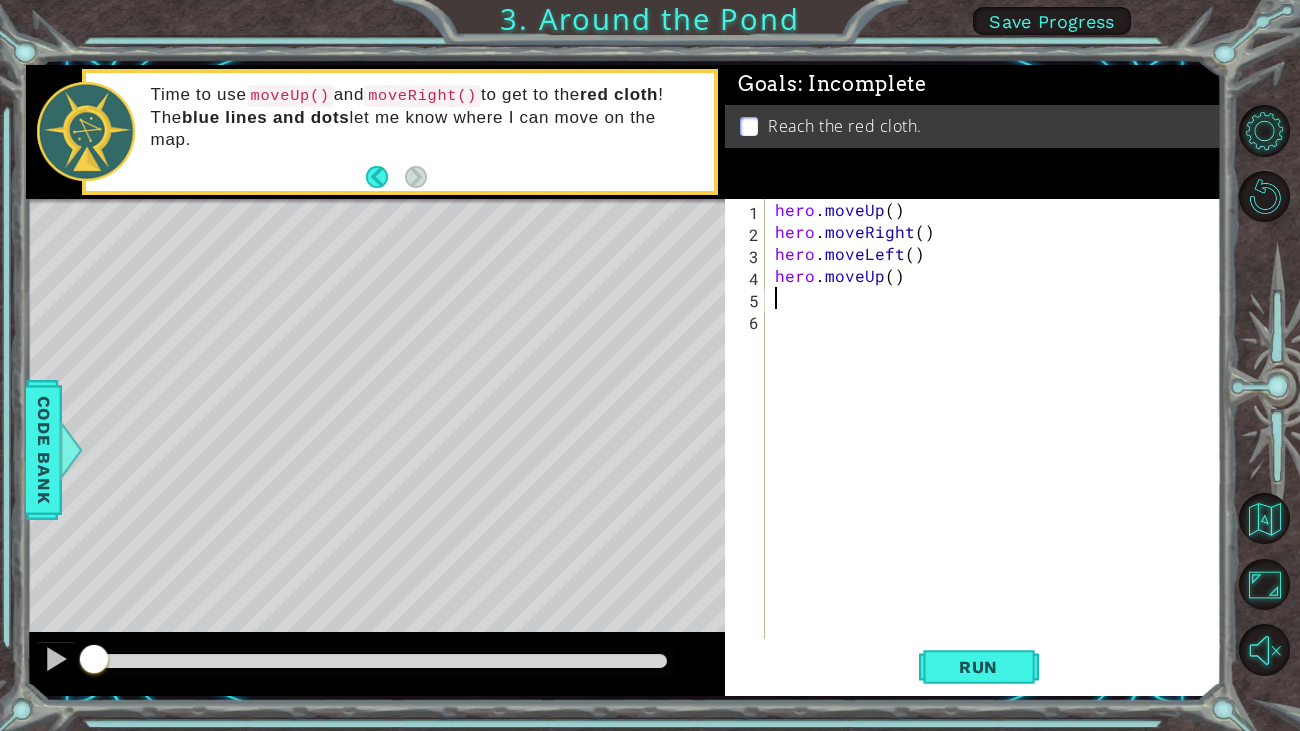 type on "h" 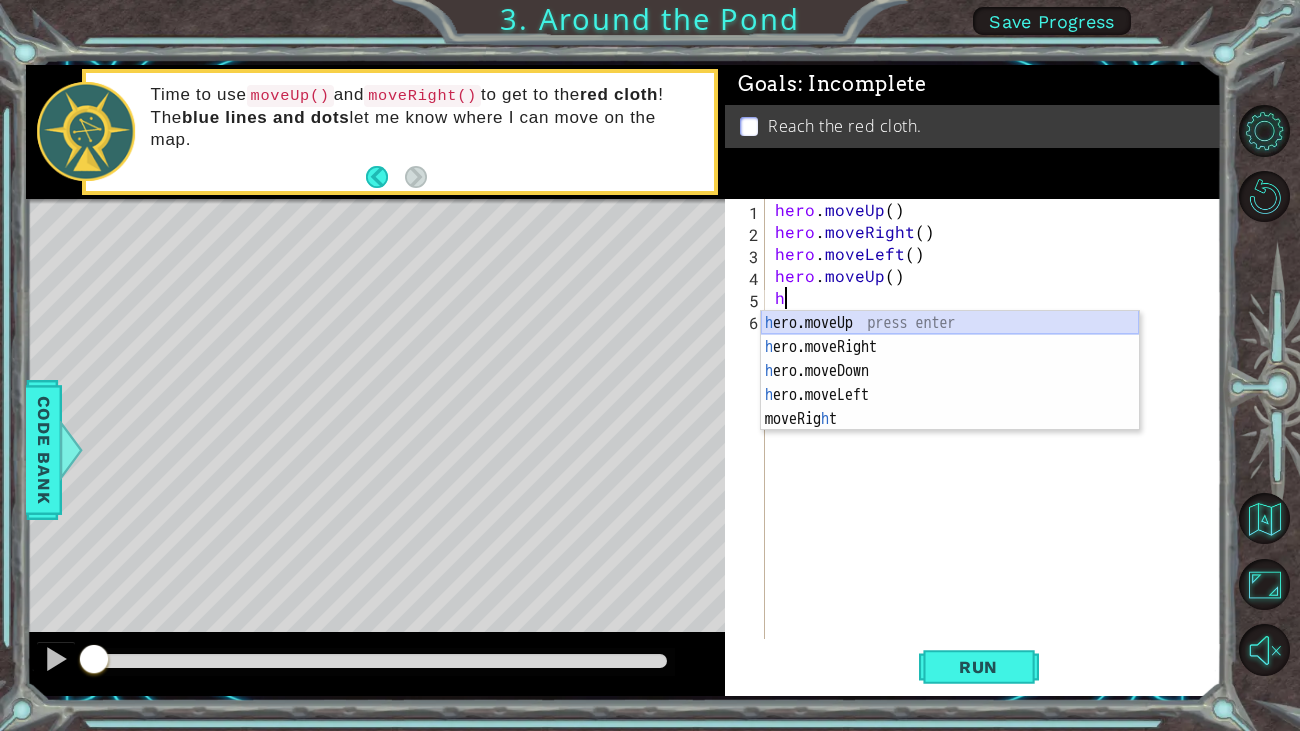 click on "h ero.moveUp press enter h ero.moveRight press enter h ero.moveDown press enter h ero.moveLeft press enter moveRig h t press enter" at bounding box center [950, 395] 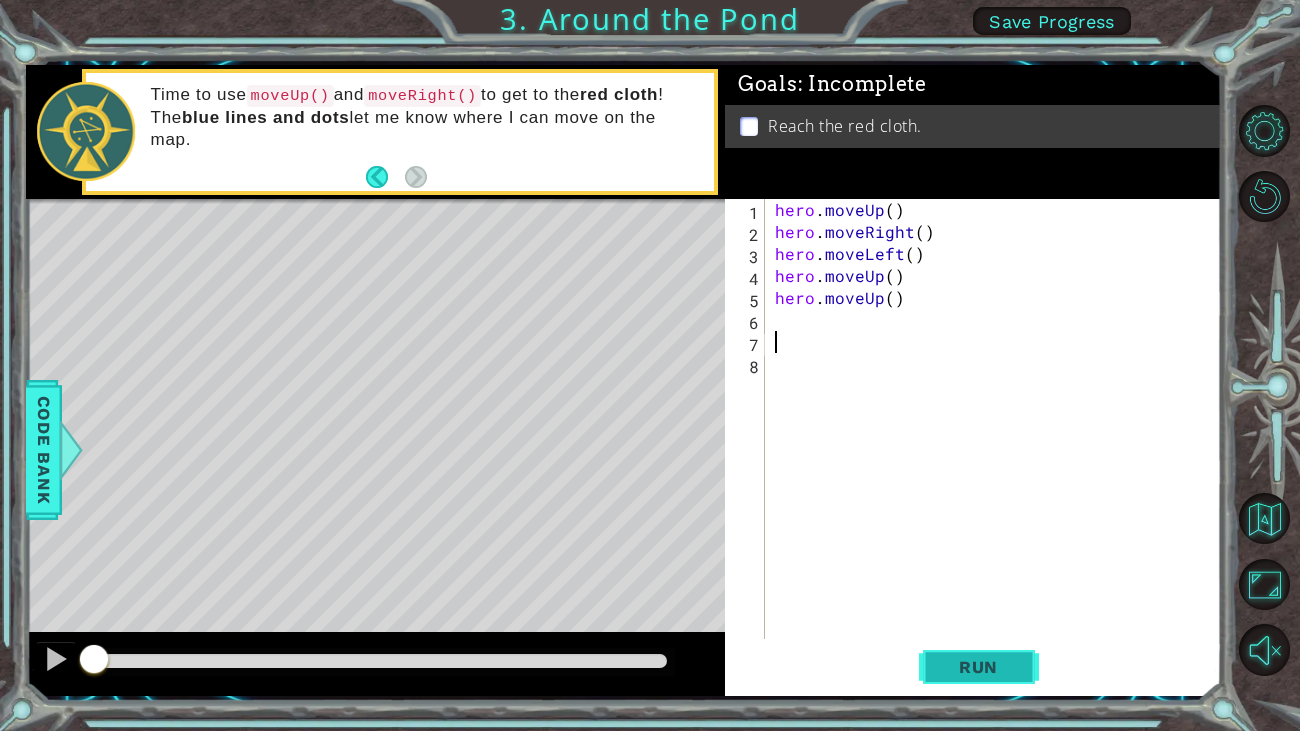 click on "Run" at bounding box center (978, 667) 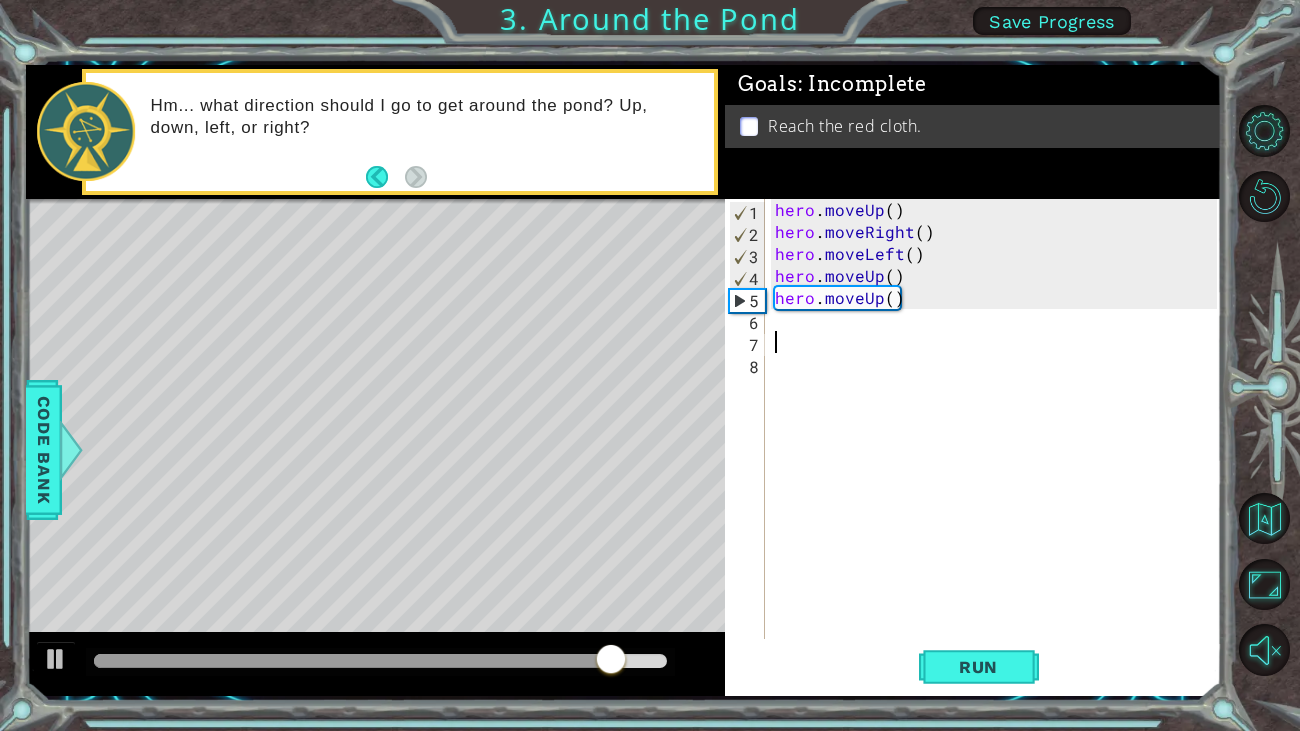 click on "hero . moveUp ( ) hero . moveRight ( ) hero . moveLeft ( ) hero . moveUp ( ) hero . moveUp ( )" at bounding box center [999, 441] 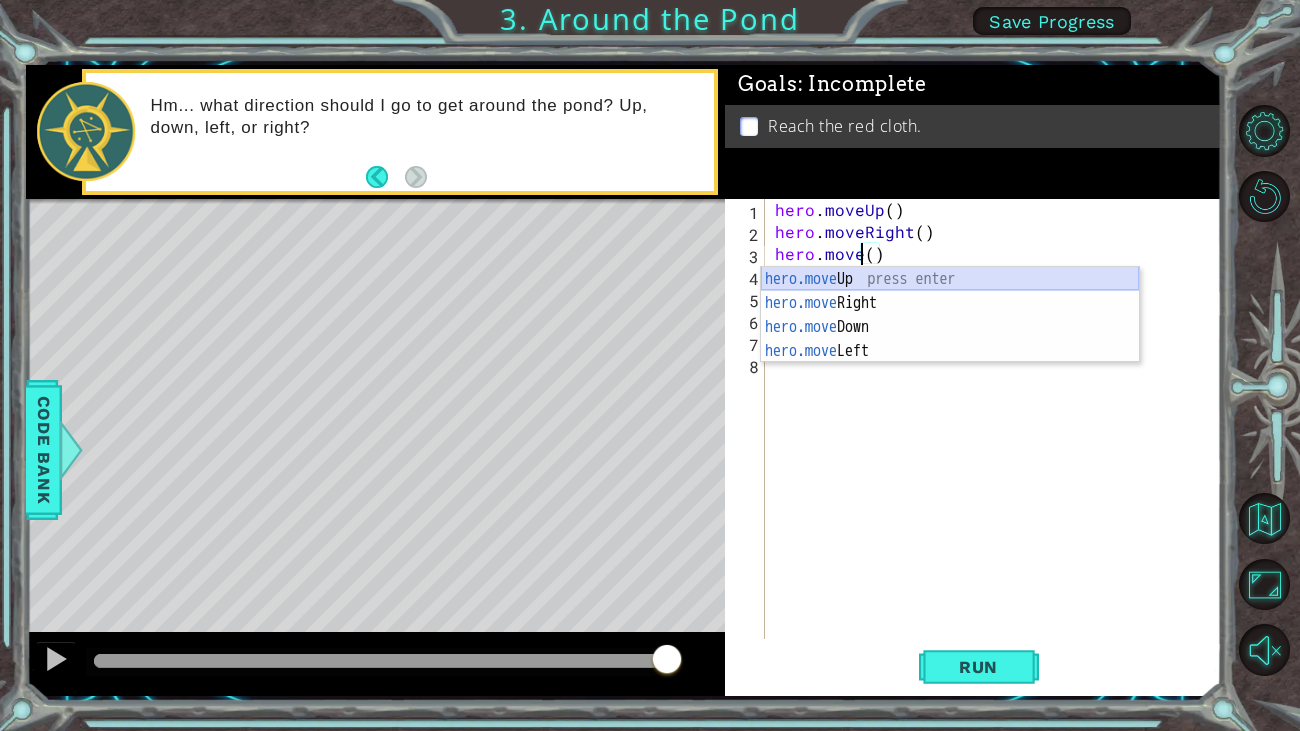 click on "hero.move Up press enter hero.move Right press enter hero.move Down press enter hero.move Left press enter" at bounding box center (950, 339) 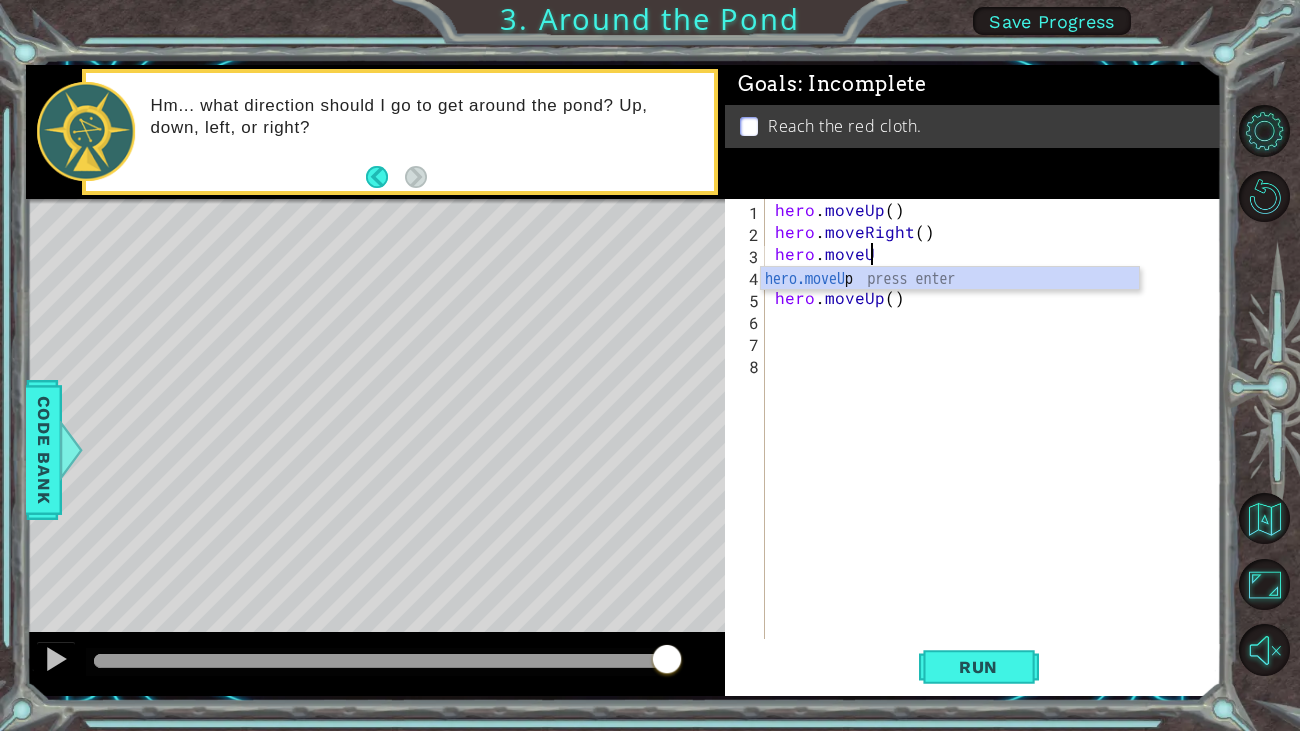 type on "hero.move" 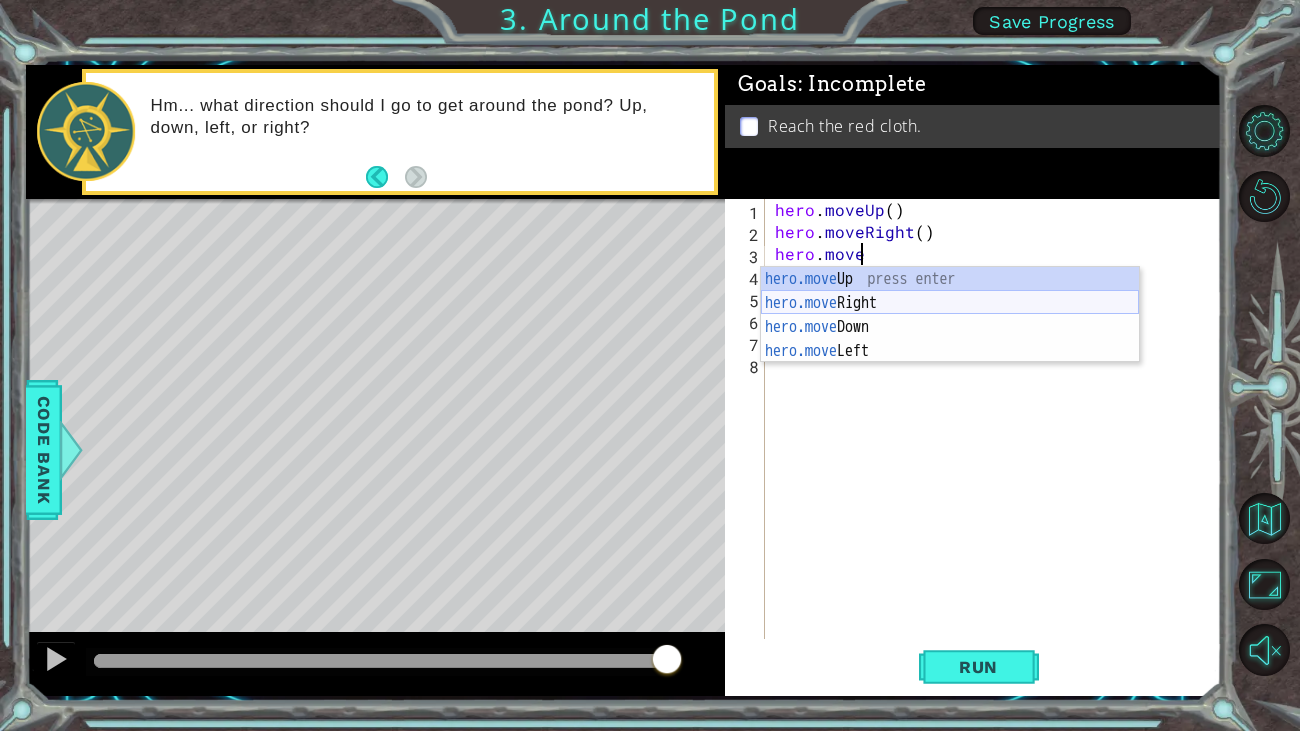 click on "hero.move Up press enter hero.move Right press enter hero.move Down press enter hero.move Left press enter" at bounding box center (950, 339) 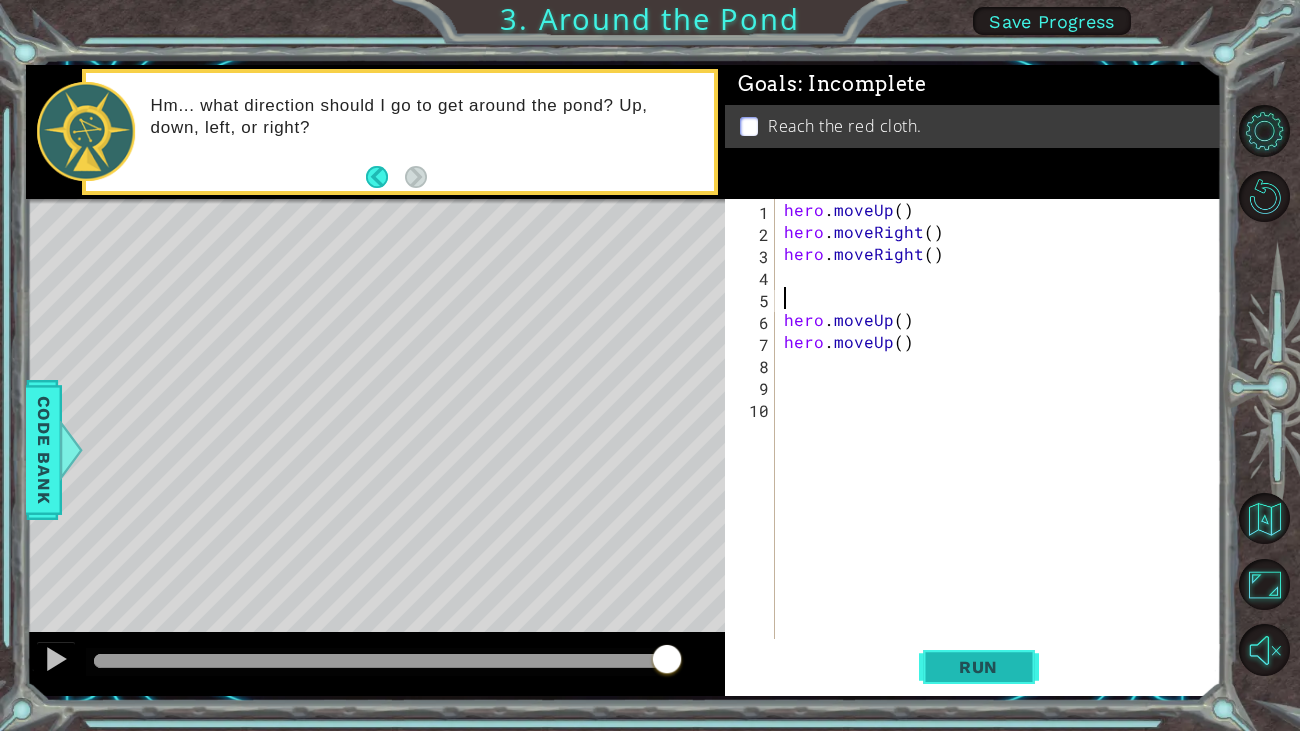 click on "Run" at bounding box center [978, 667] 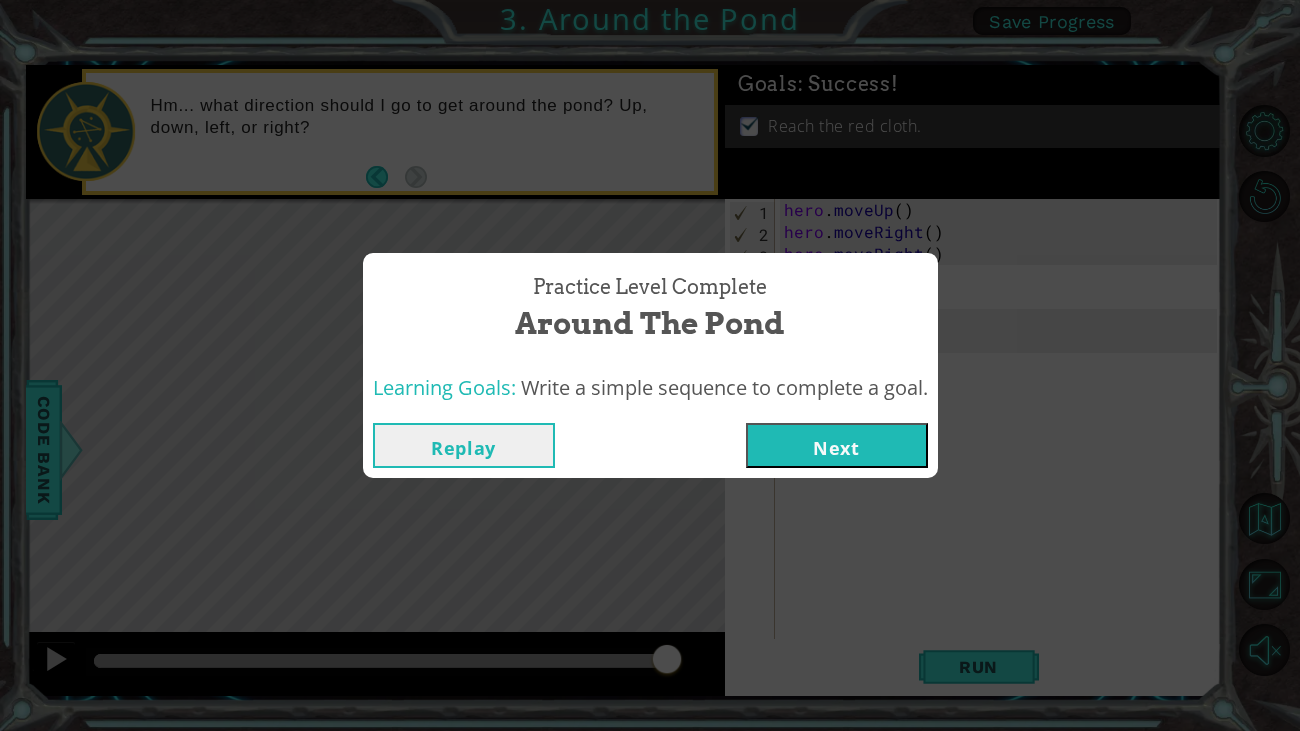 click on "Next" at bounding box center [837, 445] 